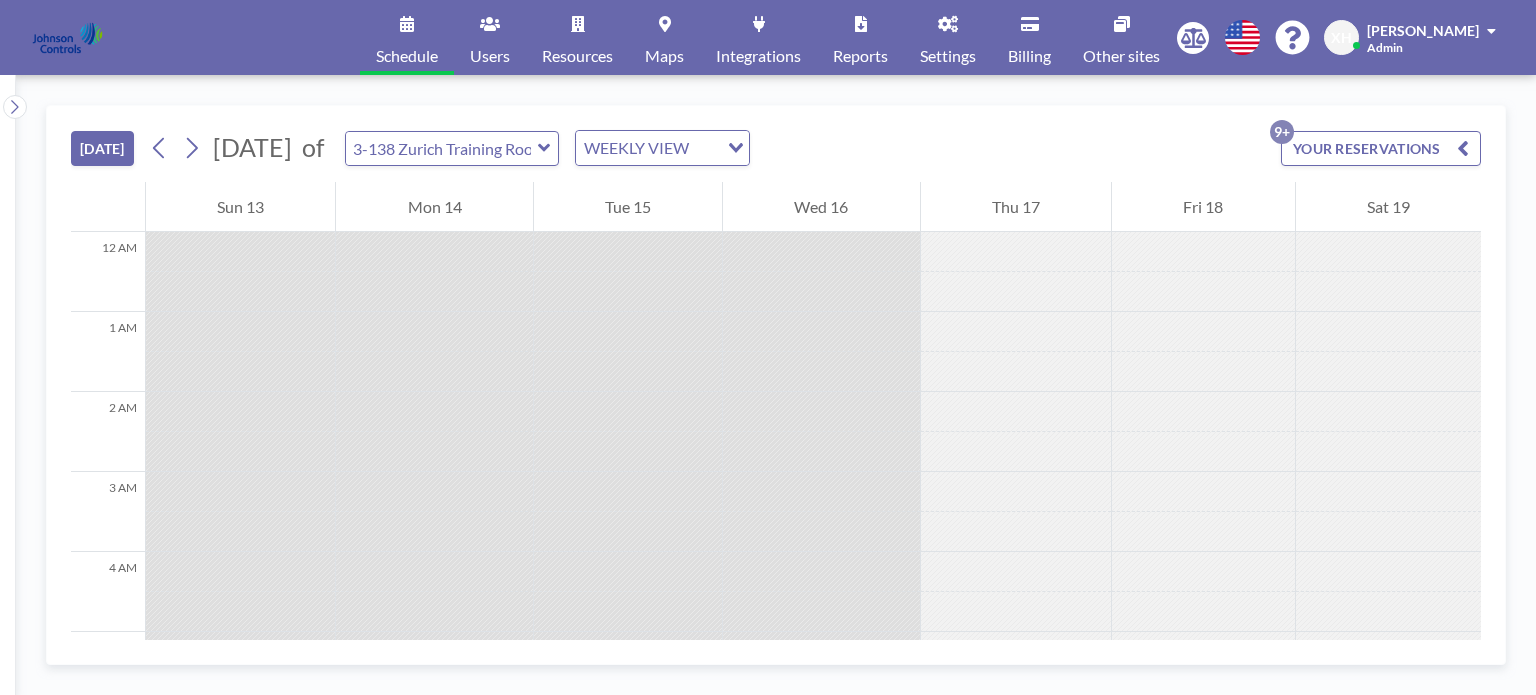 scroll, scrollTop: 0, scrollLeft: 0, axis: both 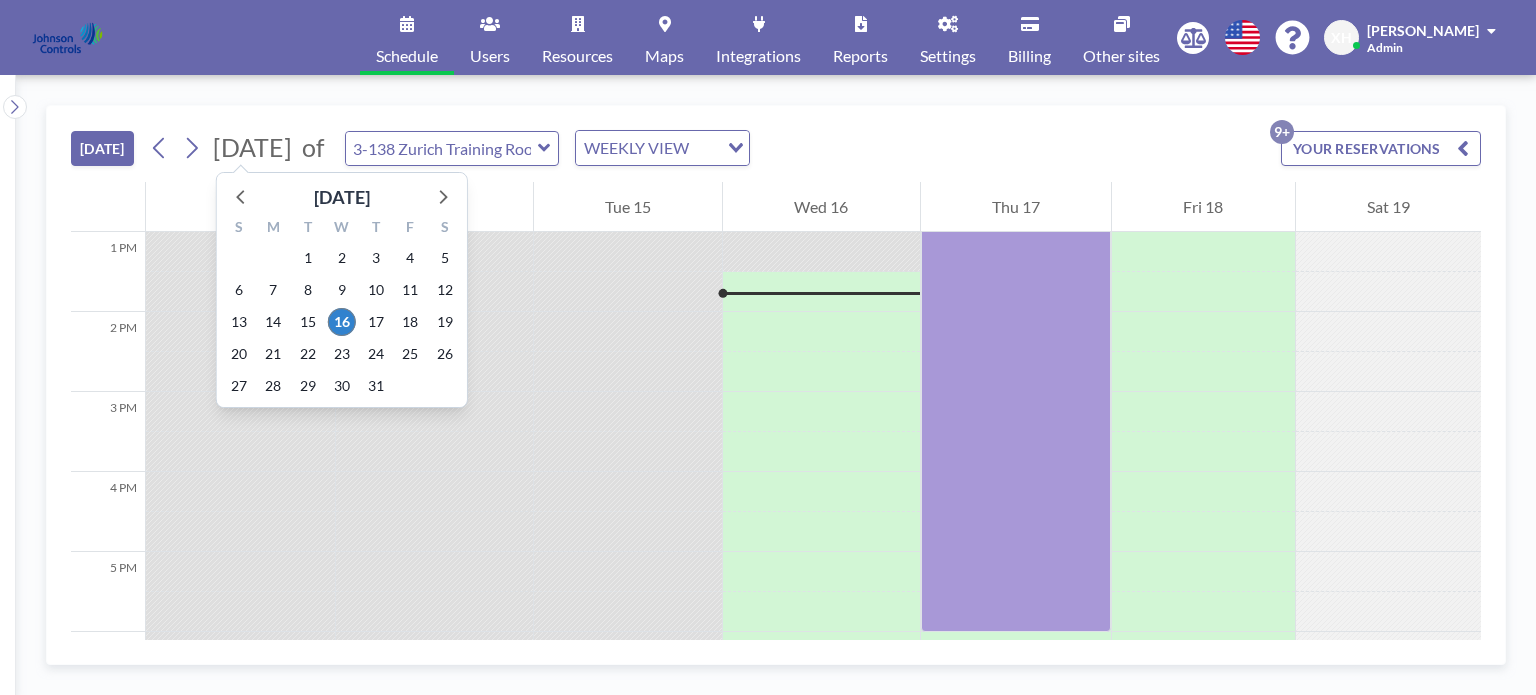click on "[DATE]" at bounding box center (252, 147) 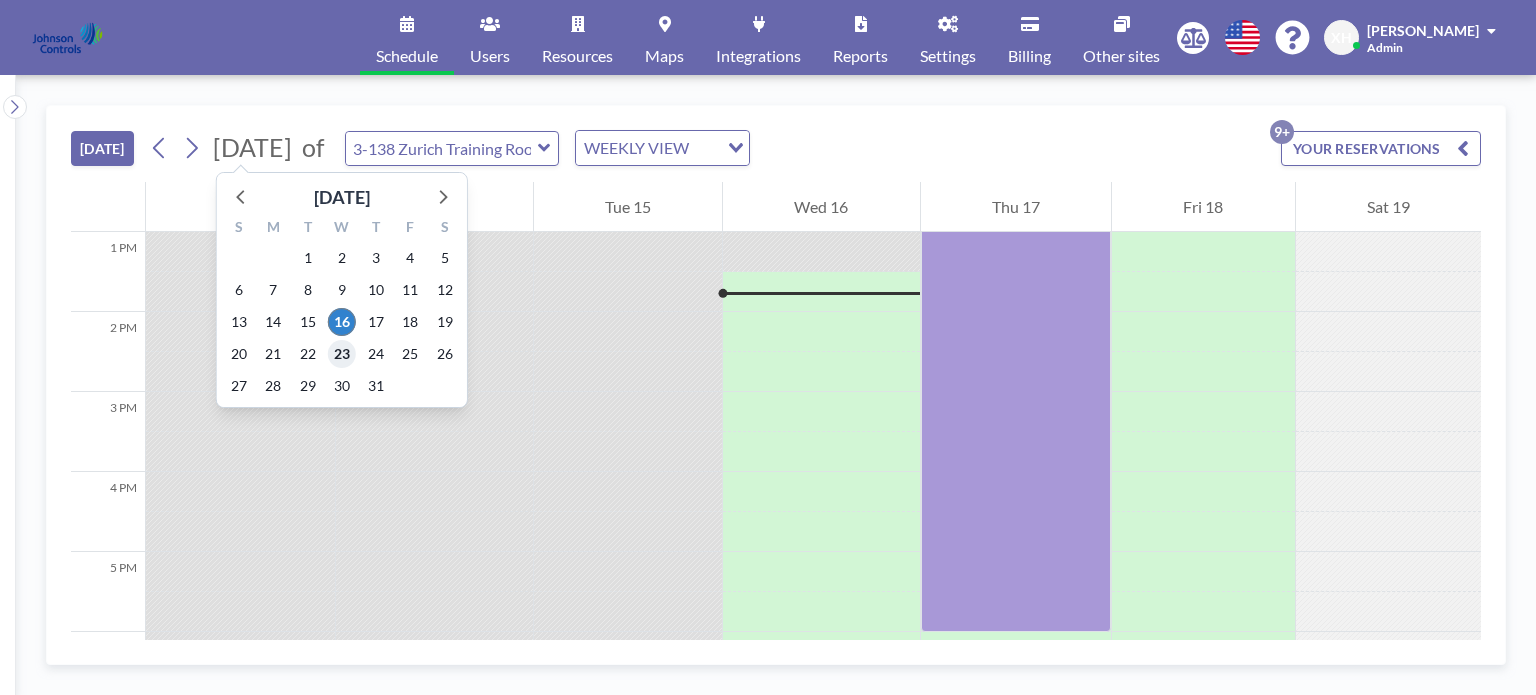 click on "23" at bounding box center [342, 354] 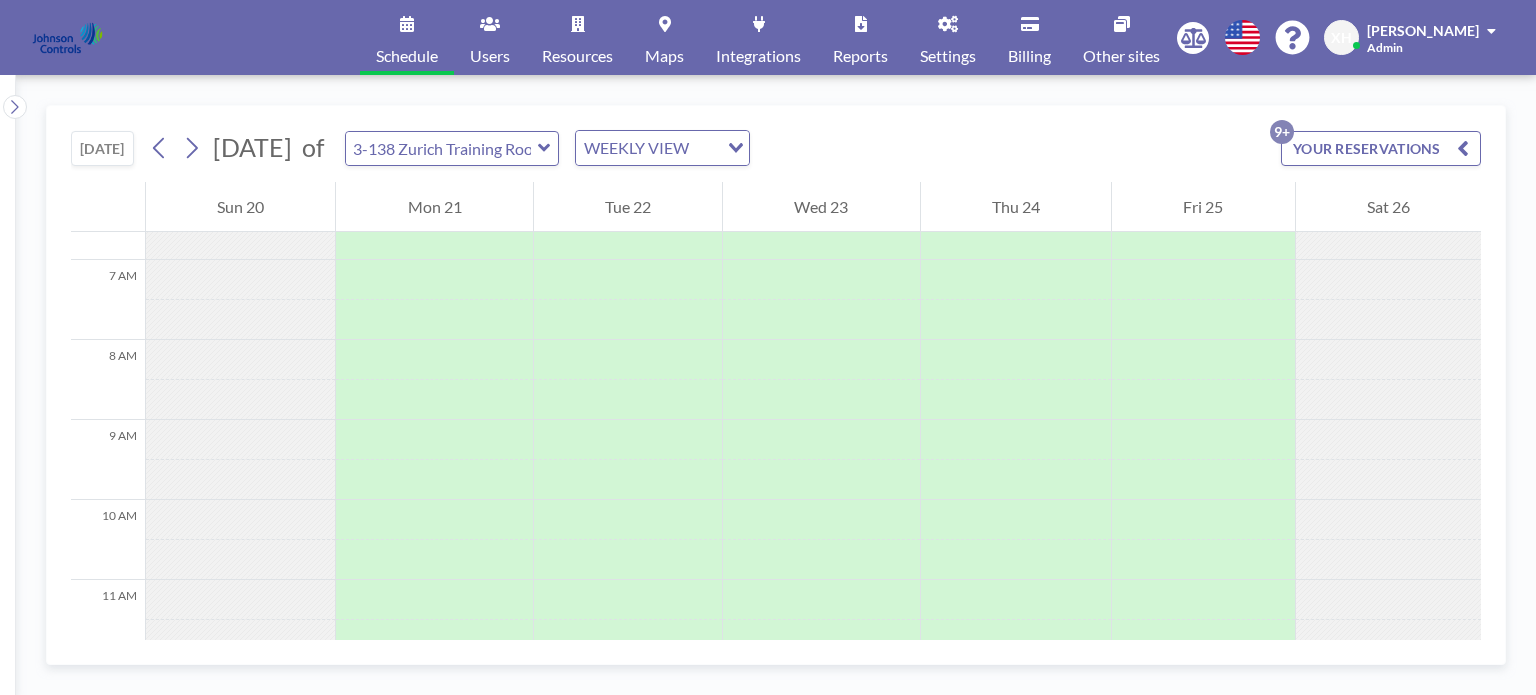 scroll, scrollTop: 600, scrollLeft: 0, axis: vertical 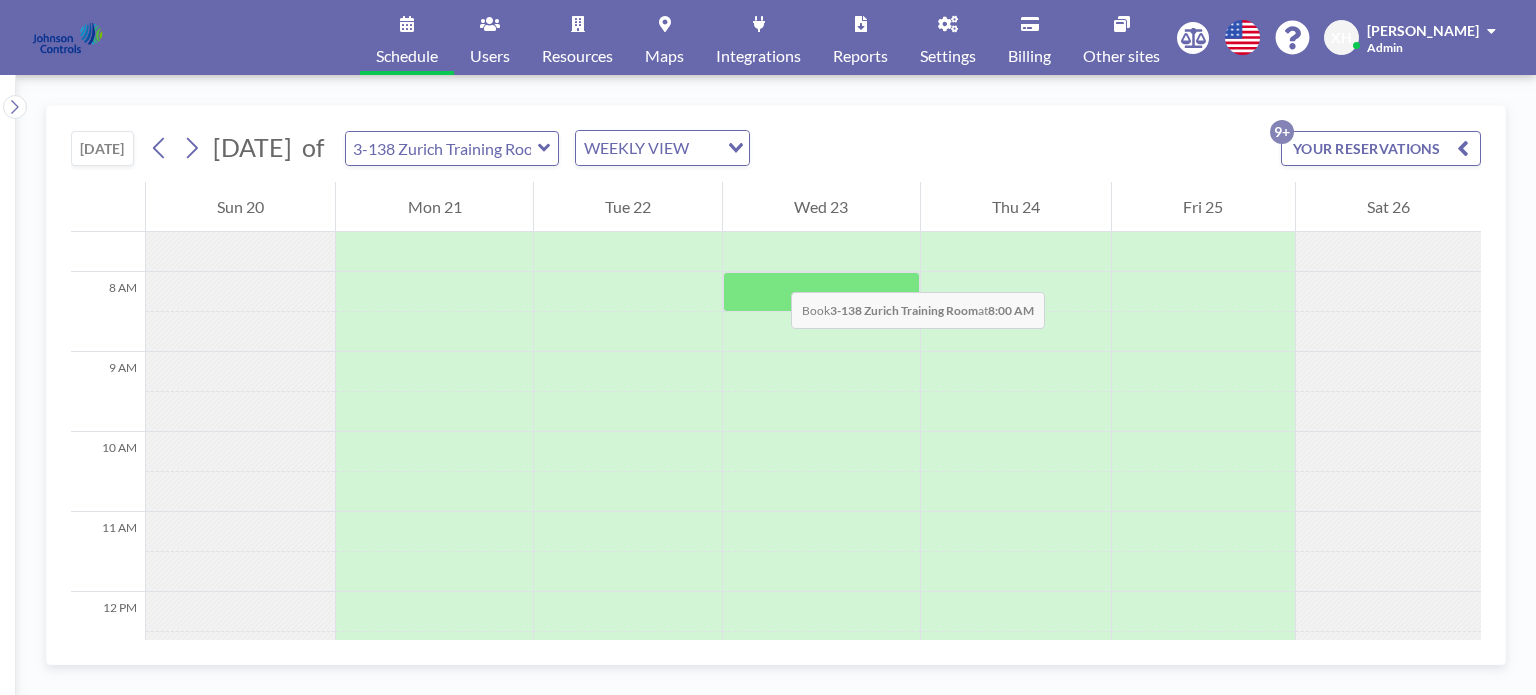 click at bounding box center [821, 292] 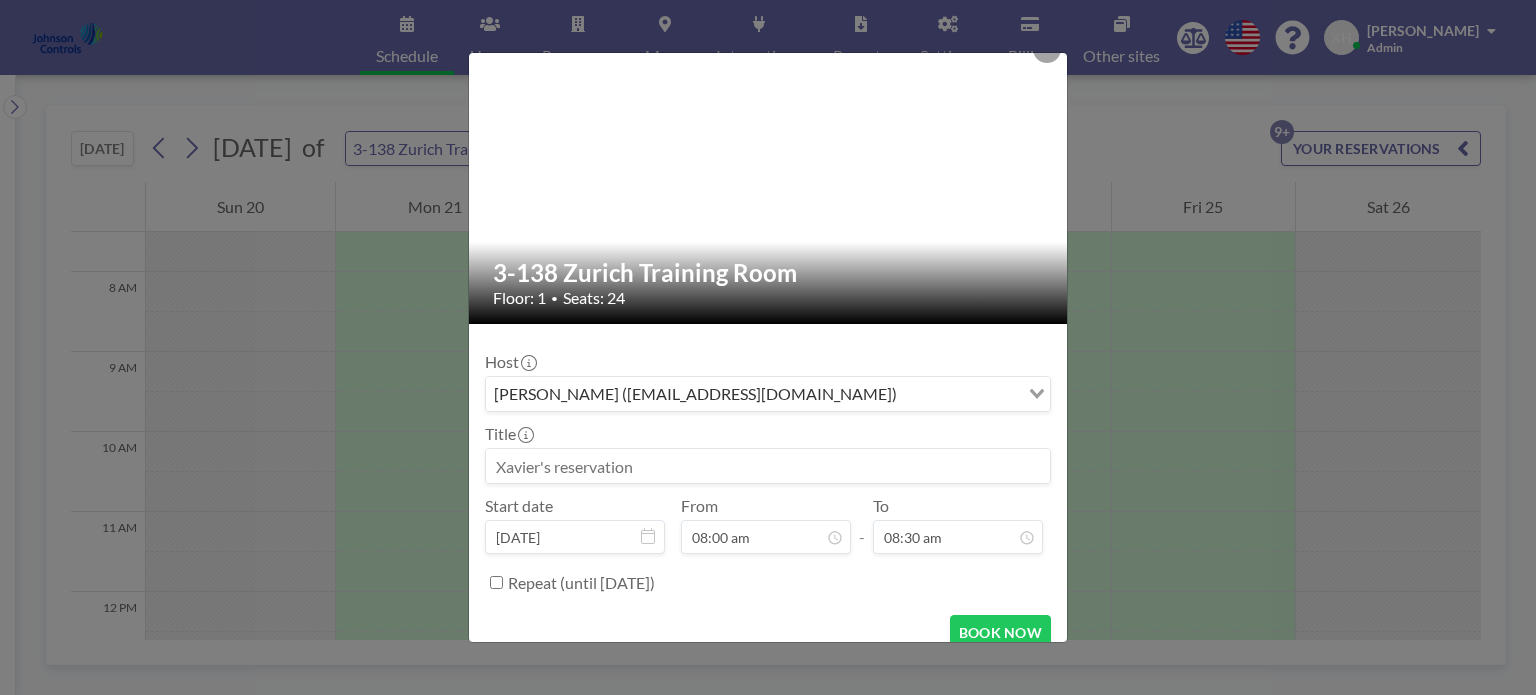 scroll, scrollTop: 48, scrollLeft: 0, axis: vertical 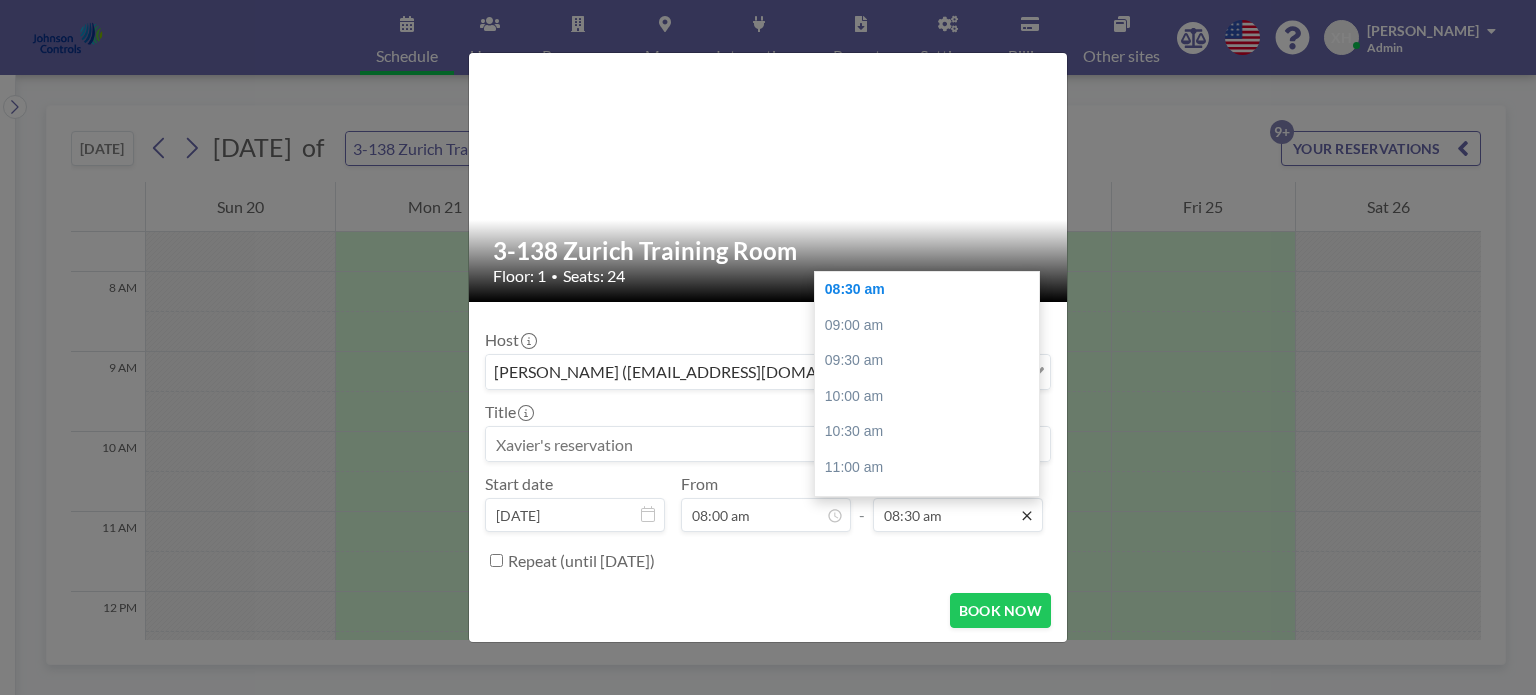 click 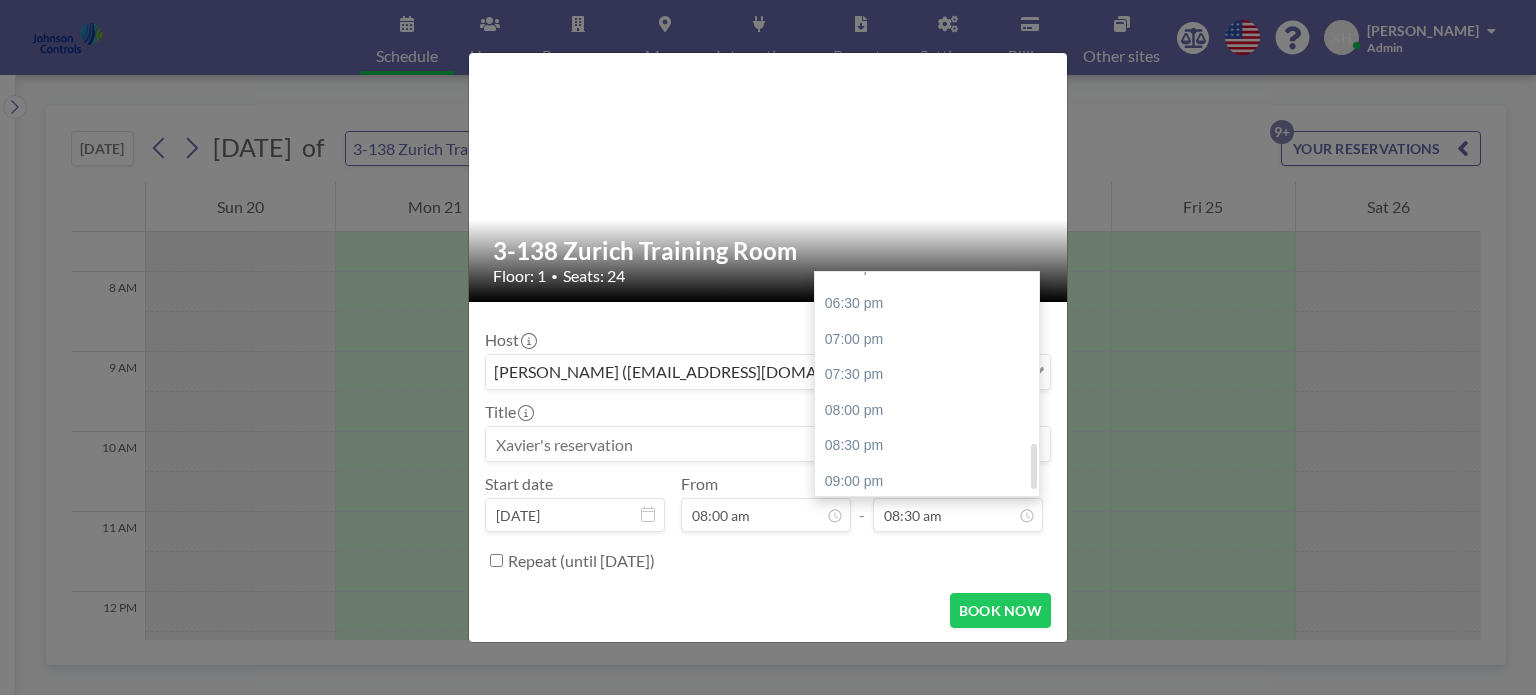 scroll, scrollTop: 880, scrollLeft: 0, axis: vertical 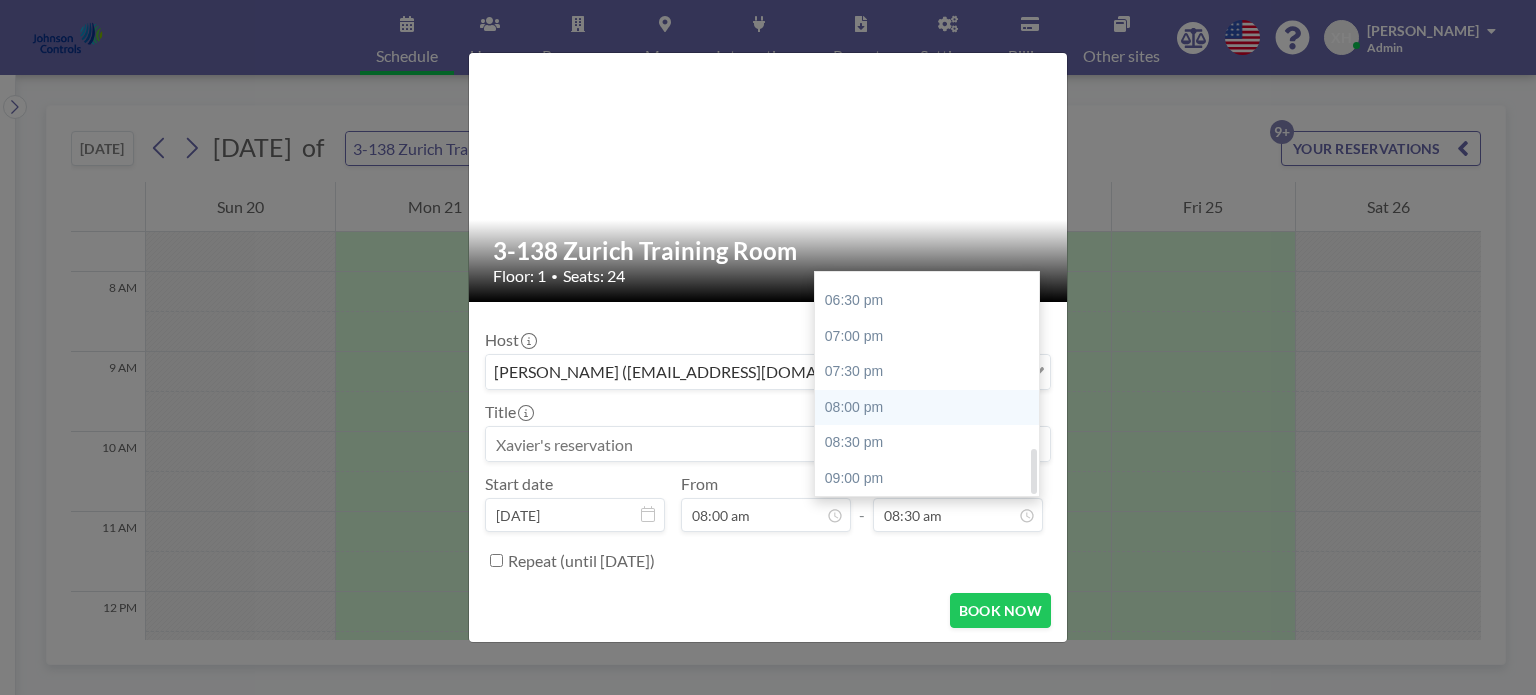click on "08:00 pm" at bounding box center (932, 408) 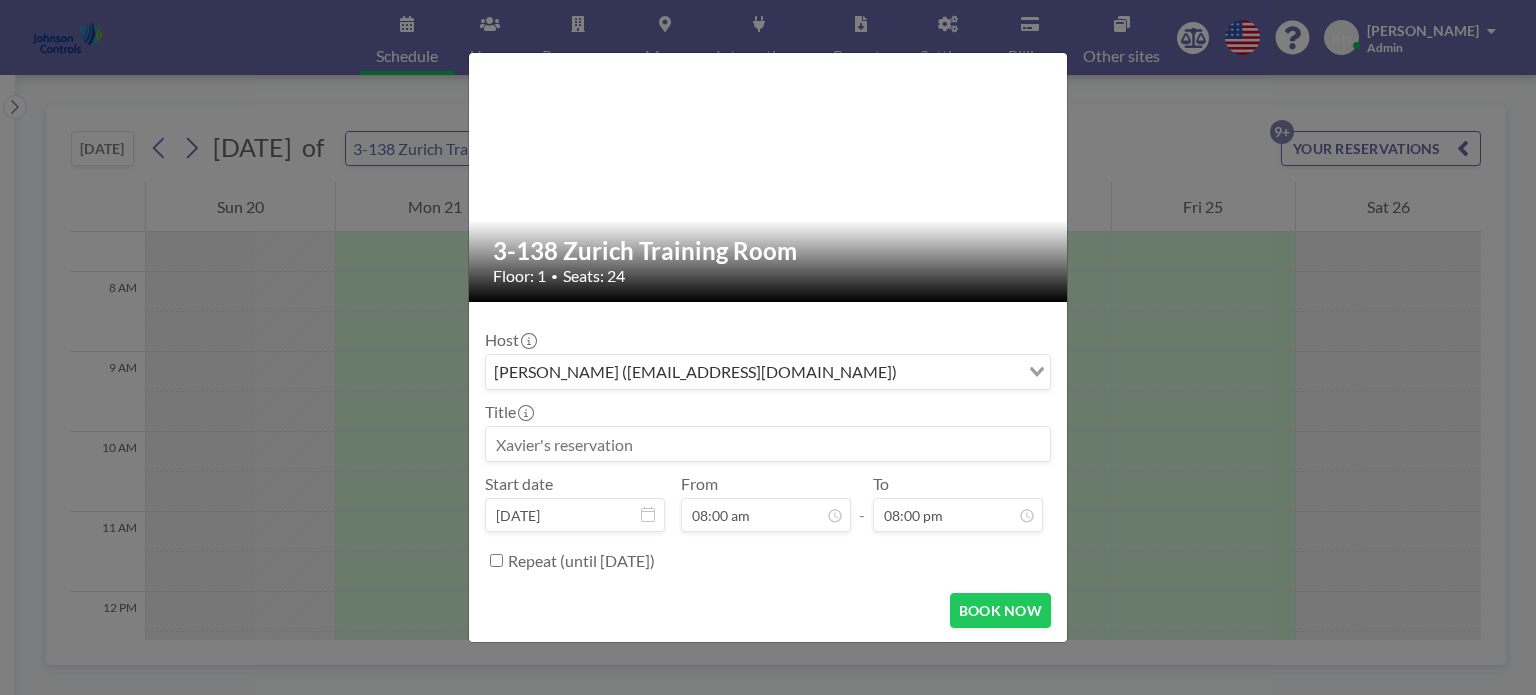 scroll, scrollTop: 880, scrollLeft: 0, axis: vertical 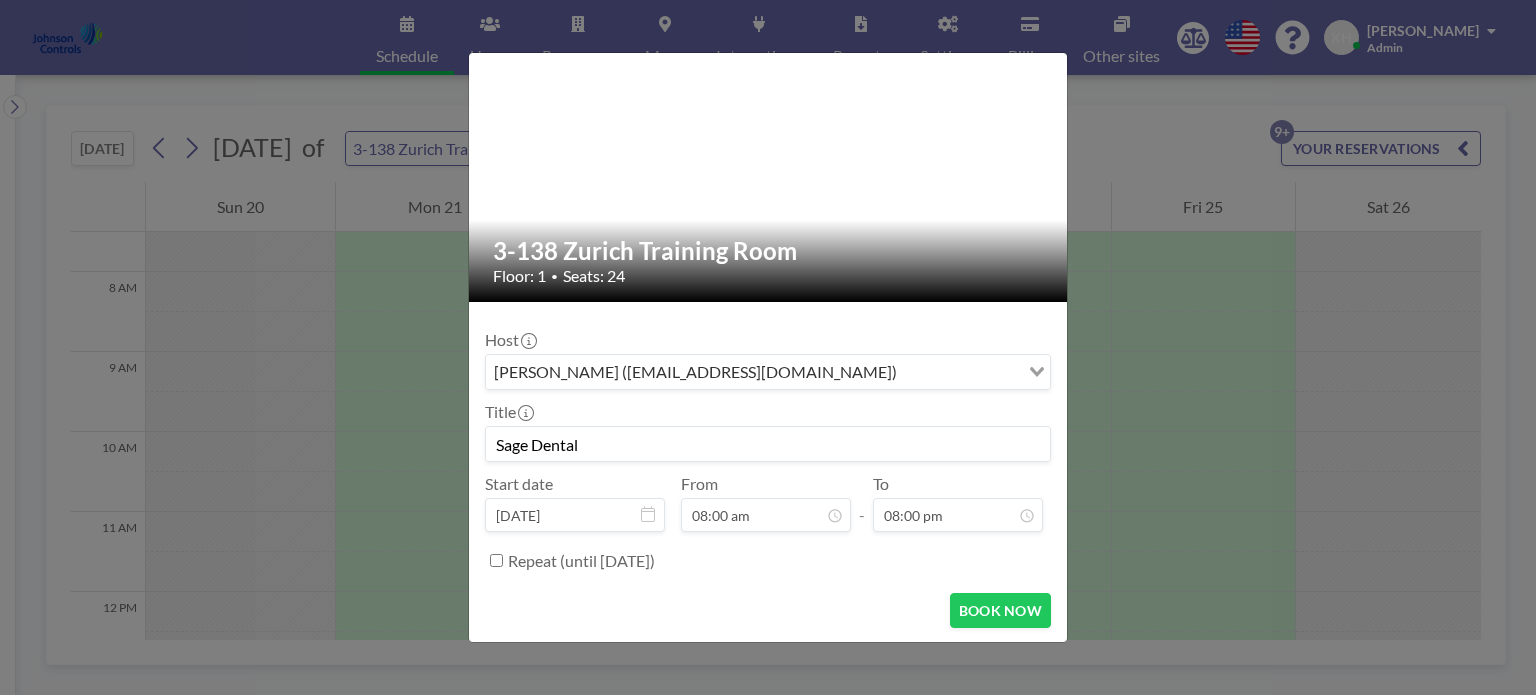 click on "Sage Dental" at bounding box center [768, 444] 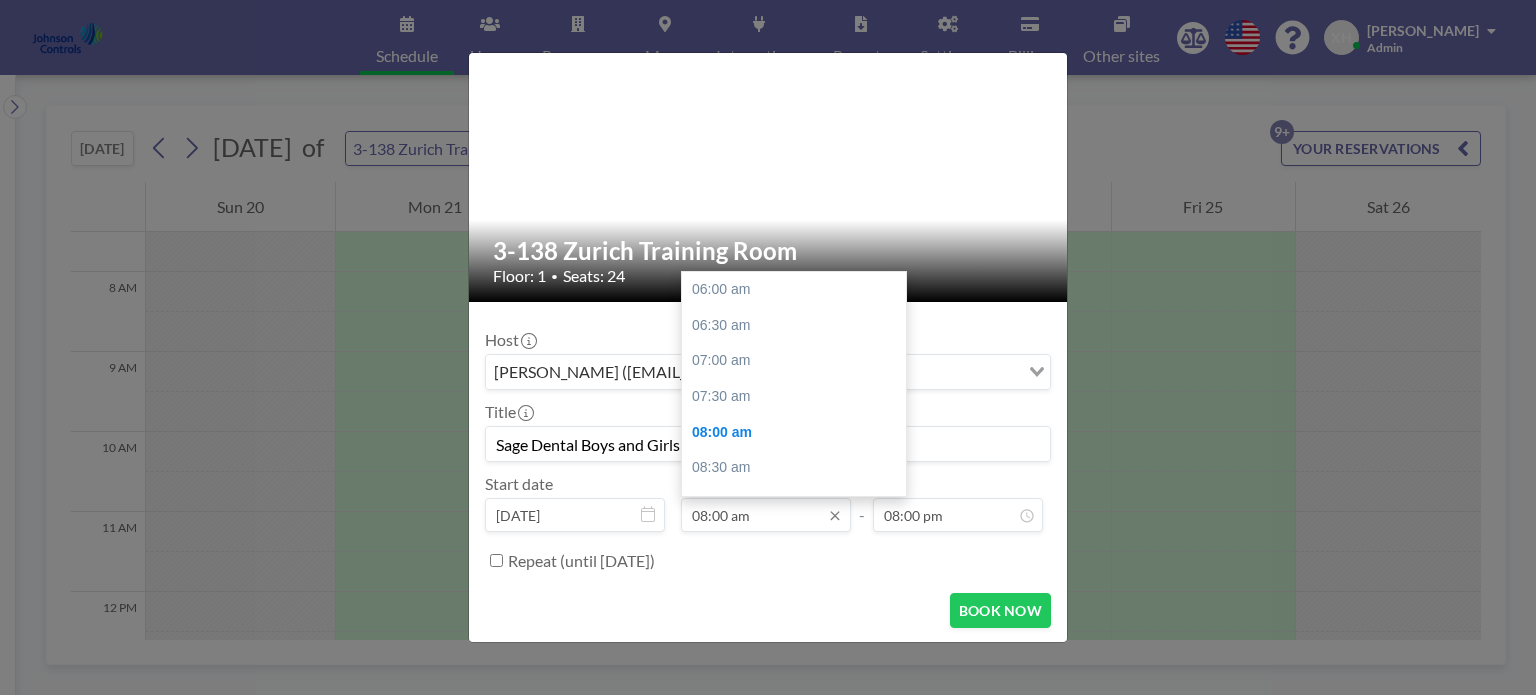 scroll, scrollTop: 142, scrollLeft: 0, axis: vertical 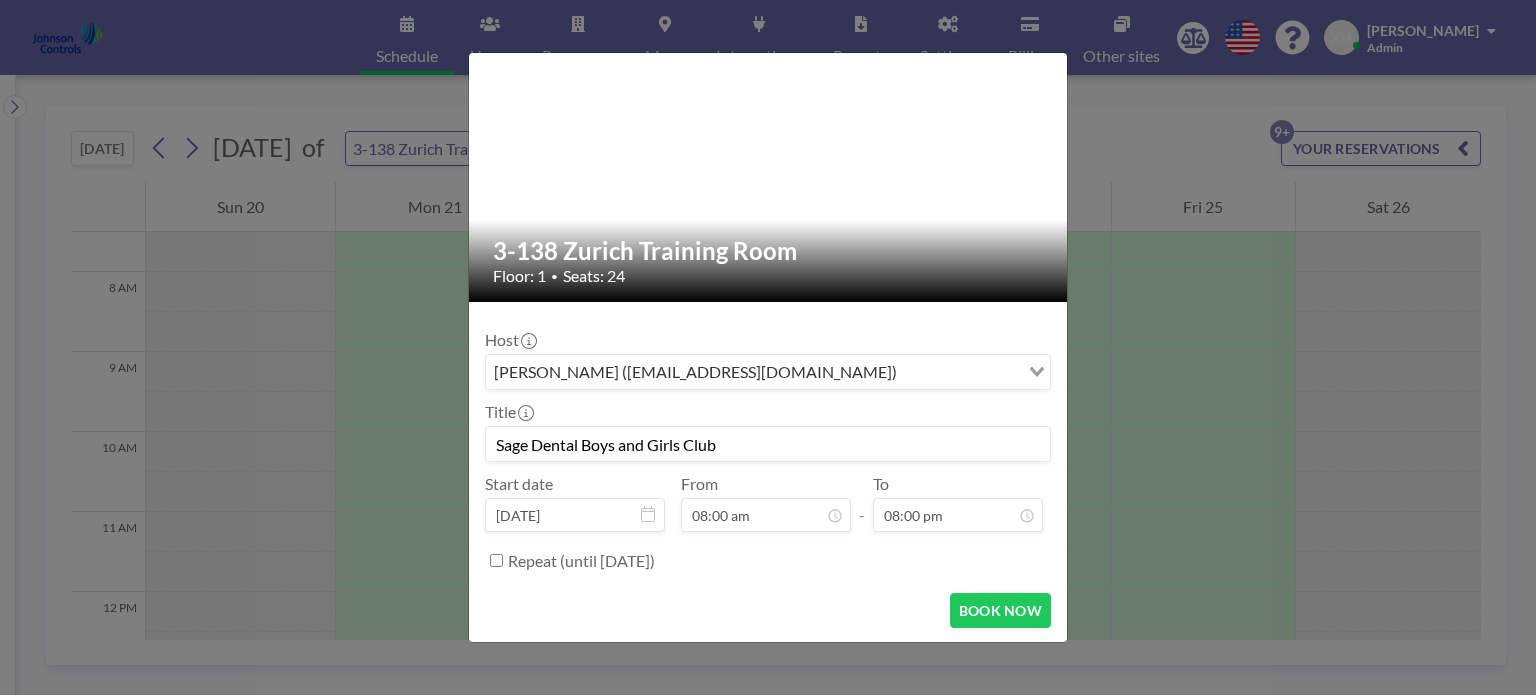 type on "Sage Dental Boys and Girls Club" 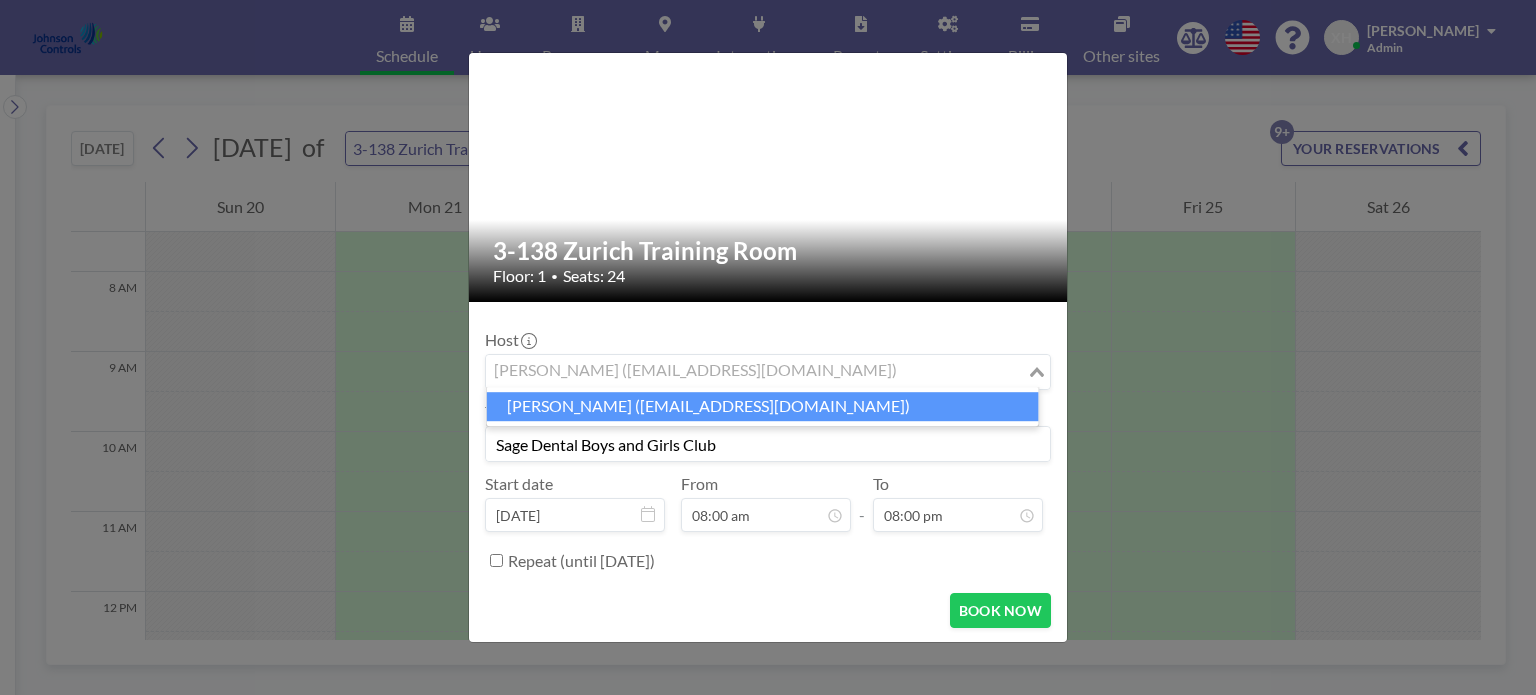 click at bounding box center (756, 372) 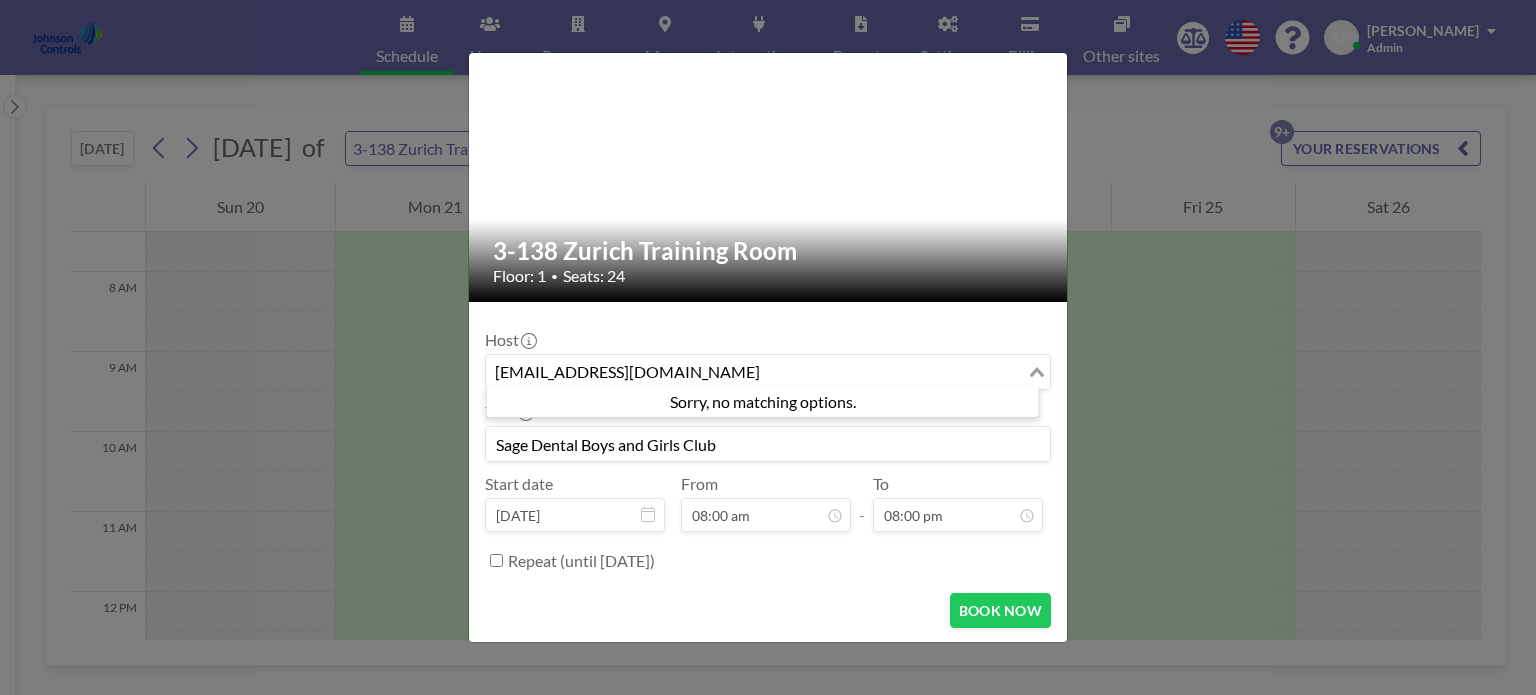 type on "[EMAIL_ADDRESS][DOMAIN_NAME]" 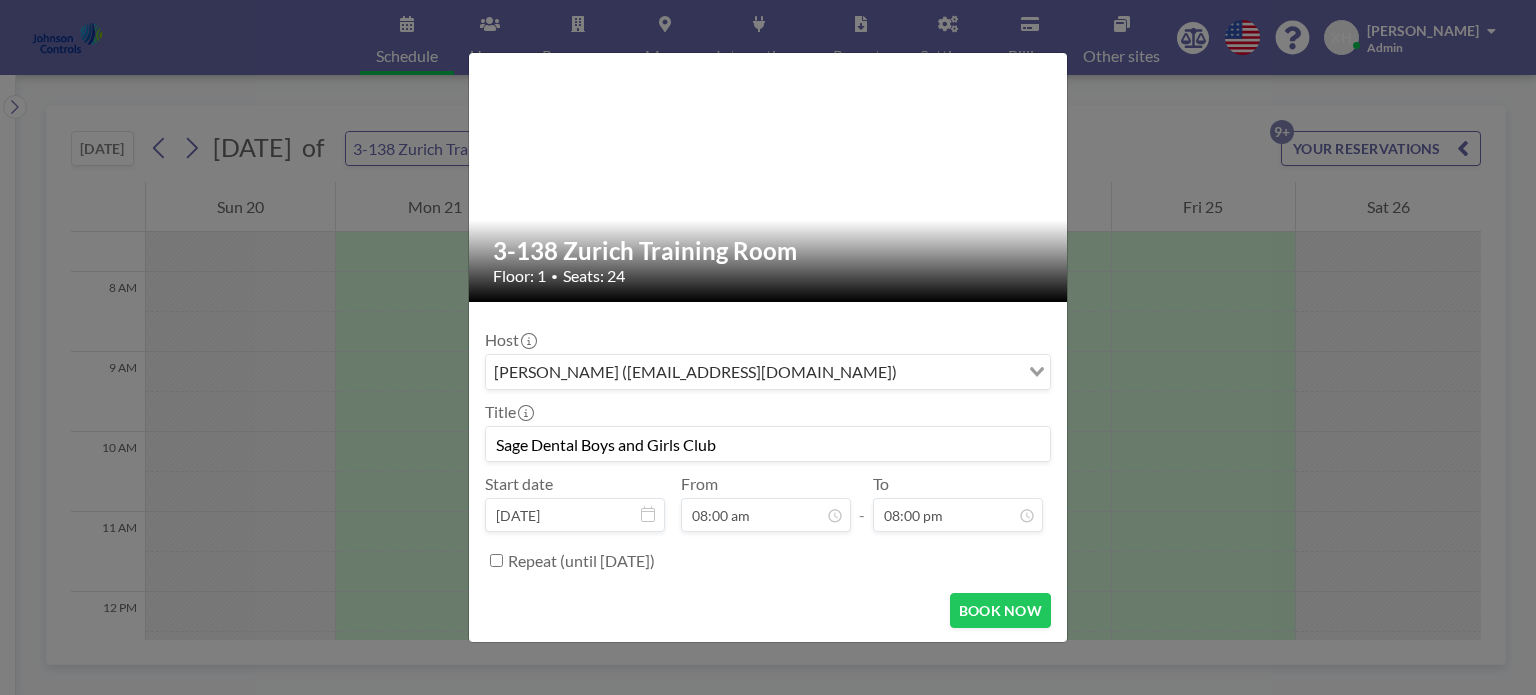 click on "Host
[PERSON_NAME] ([EMAIL_ADDRESS][DOMAIN_NAME])
Loading...      Title  Sage Dental Boys and Girls Club  Start date  [DATE]  From  08:00 am      -   To  08:00 pm      Repeat (until [DATE])            BOOK NOW" at bounding box center [768, 473] 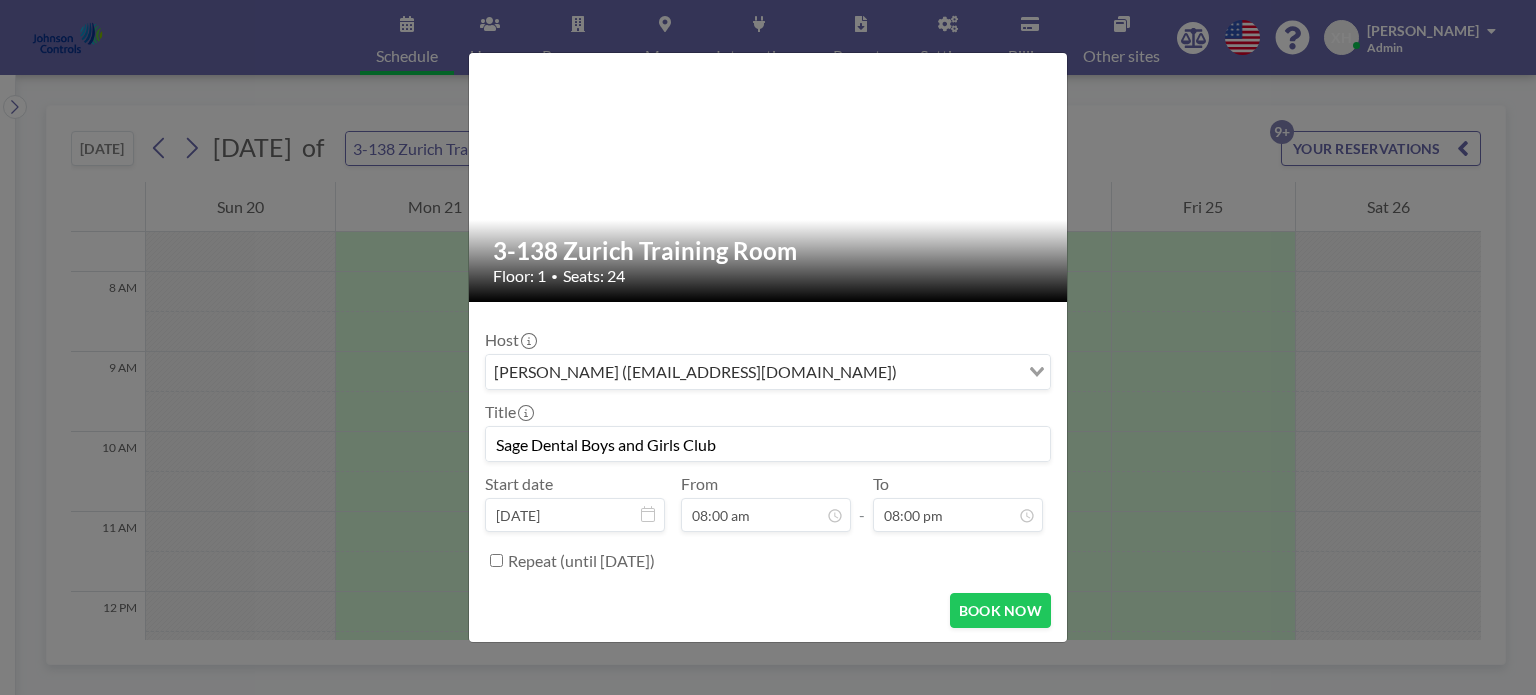 click at bounding box center [960, 372] 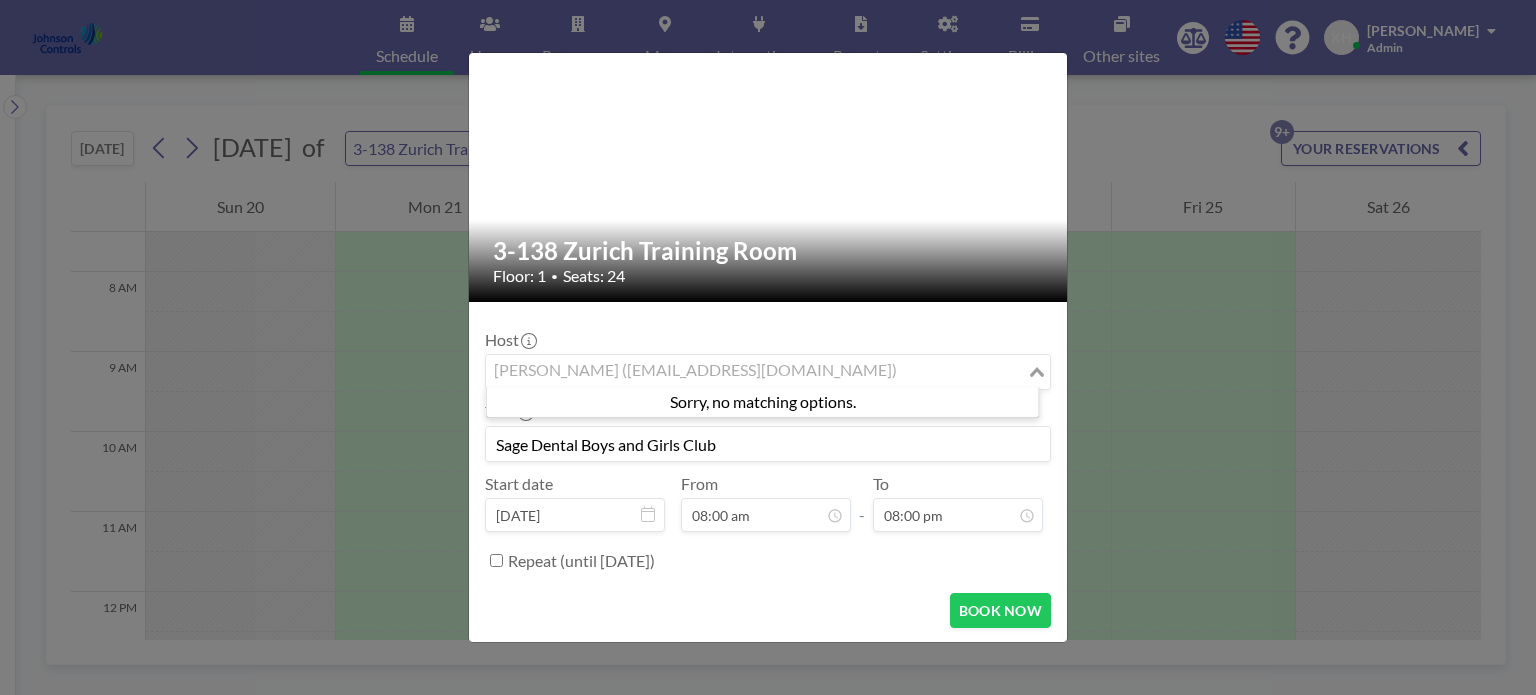 click at bounding box center [756, 372] 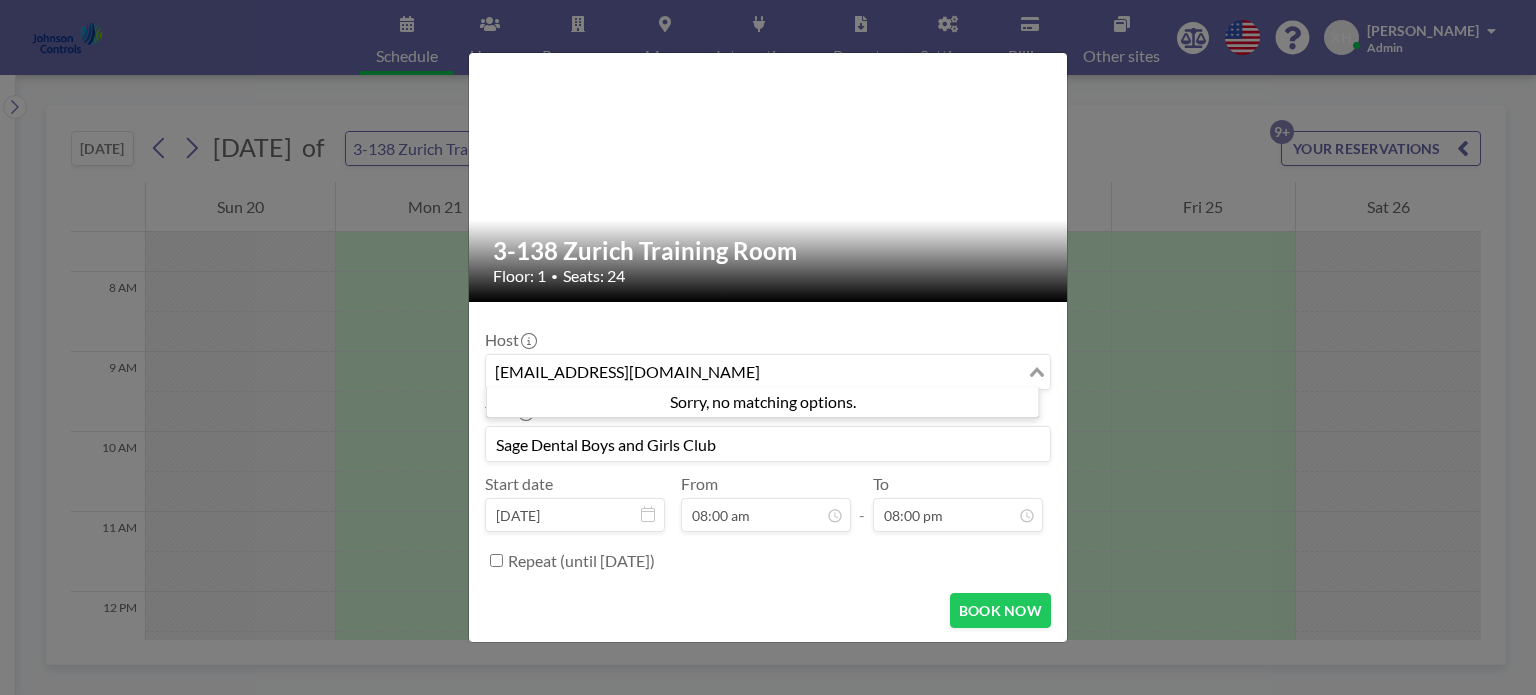 type on "[EMAIL_ADDRESS][DOMAIN_NAME]" 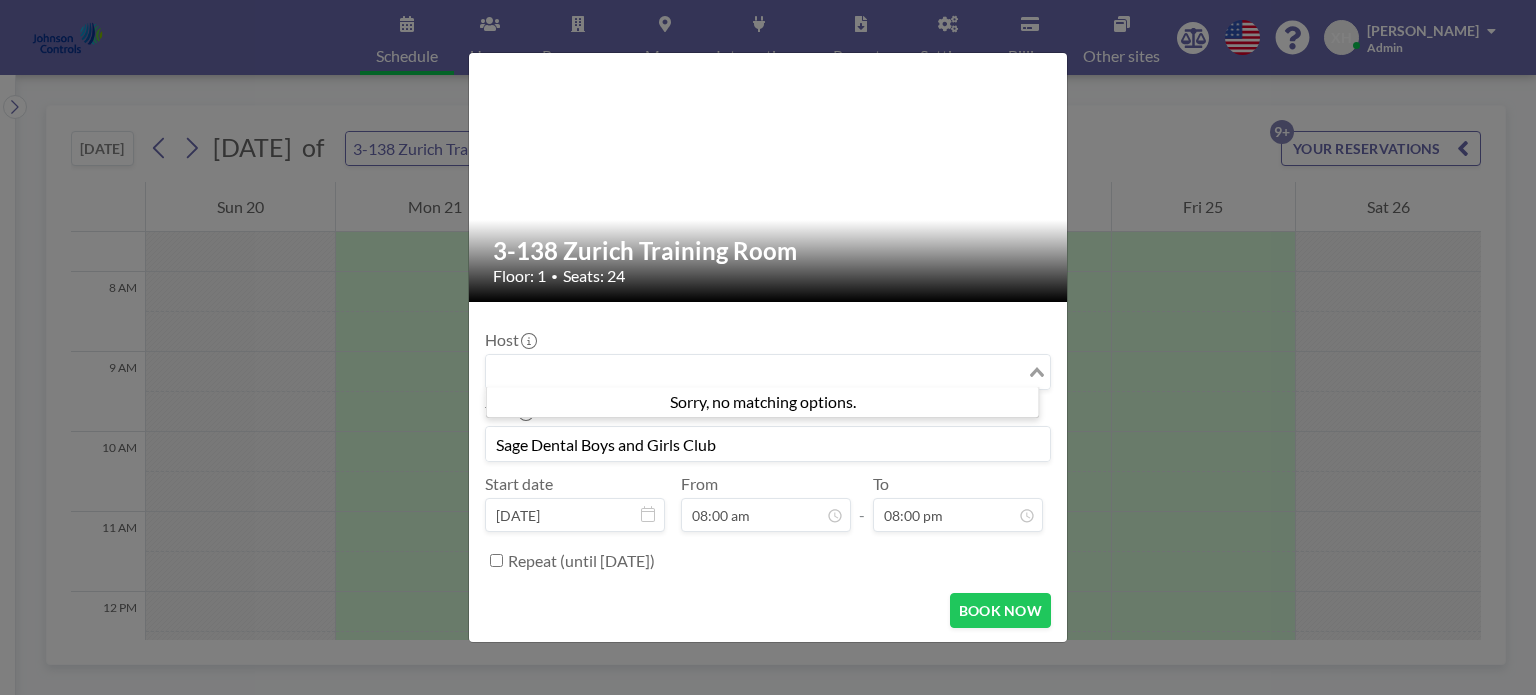 click on "3-138 Zurich Training Room   Floor: 1   •   Seats: 24   Host
[PERSON_NAME] ([EMAIL_ADDRESS][DOMAIN_NAME])
Loading...      Title  Sage Dental Boys and Girls Club  Start date  [DATE]  From  08:00 am      -   To  08:00 pm      Repeat (until [DATE])            BOOK NOW" at bounding box center (768, 347) 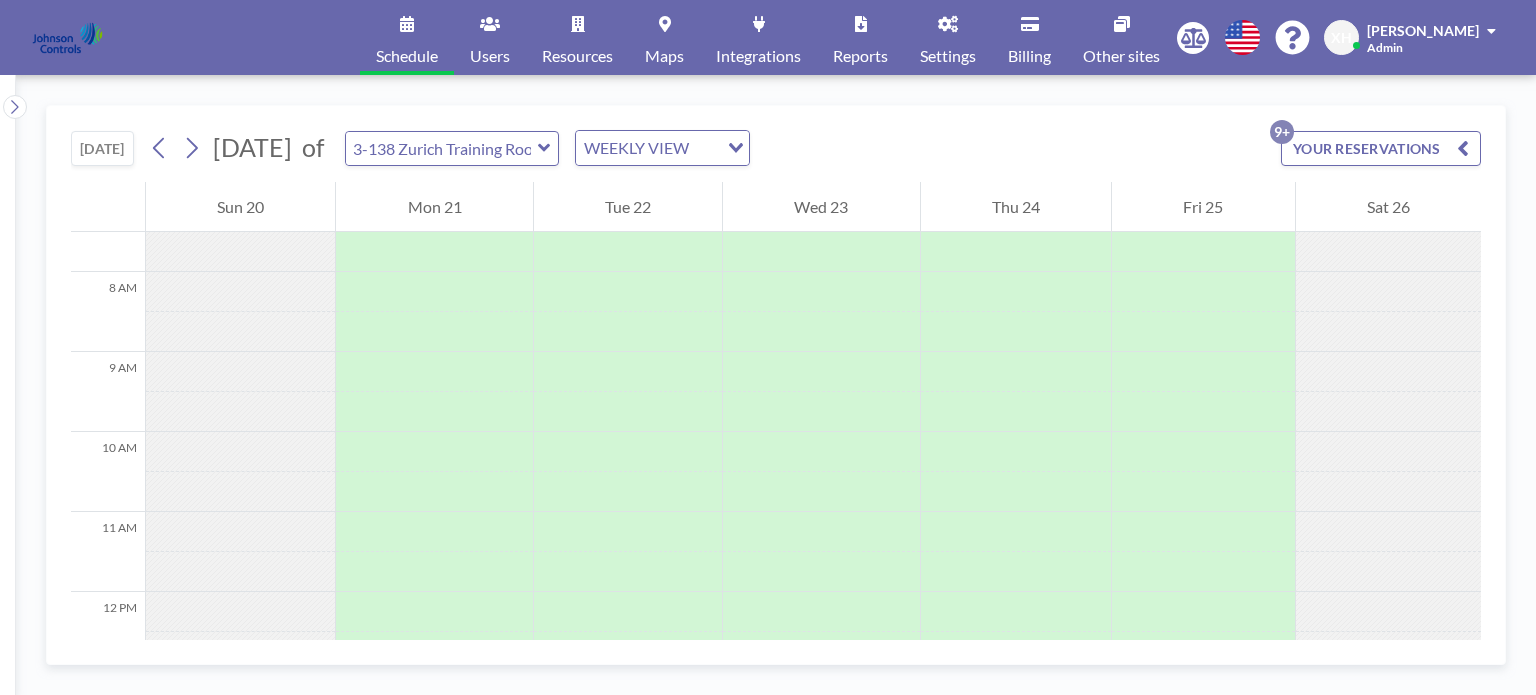 click on "Resources" at bounding box center [577, 37] 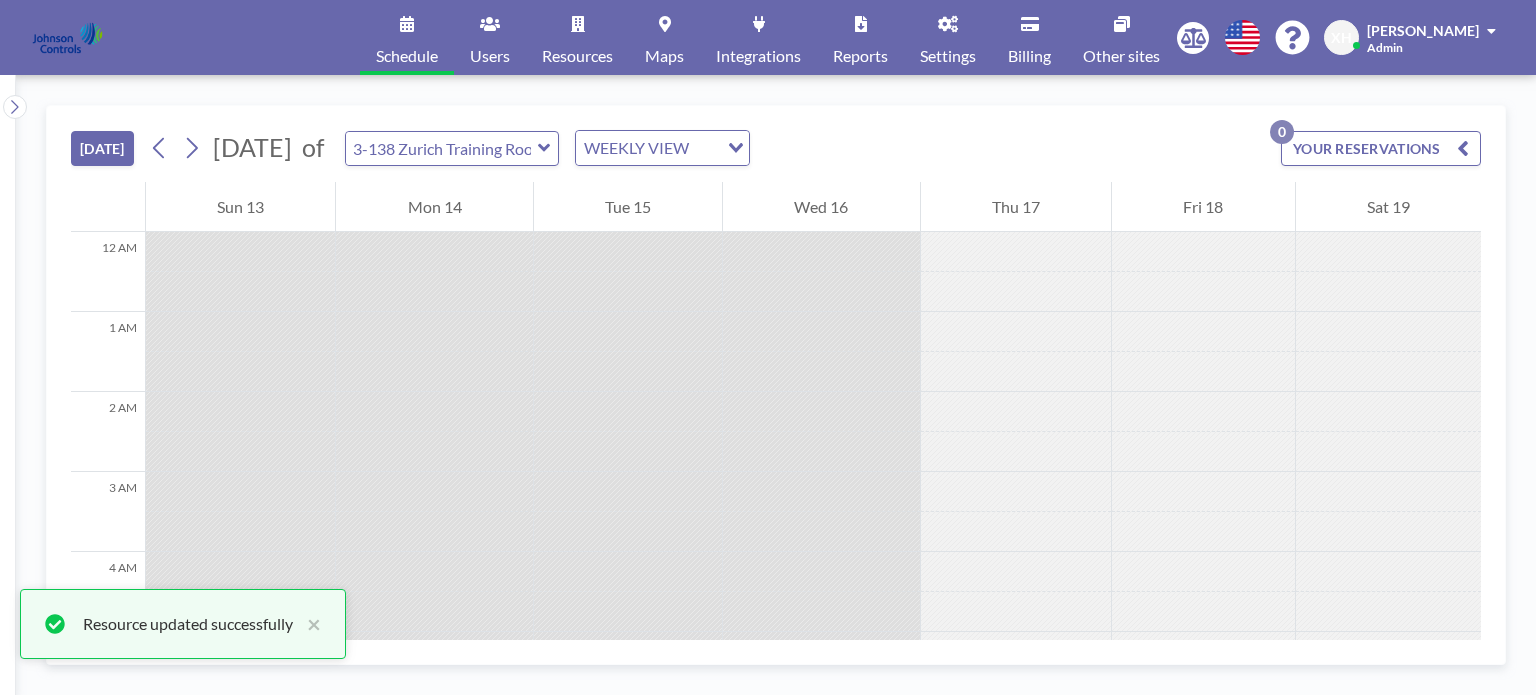 scroll, scrollTop: 0, scrollLeft: 0, axis: both 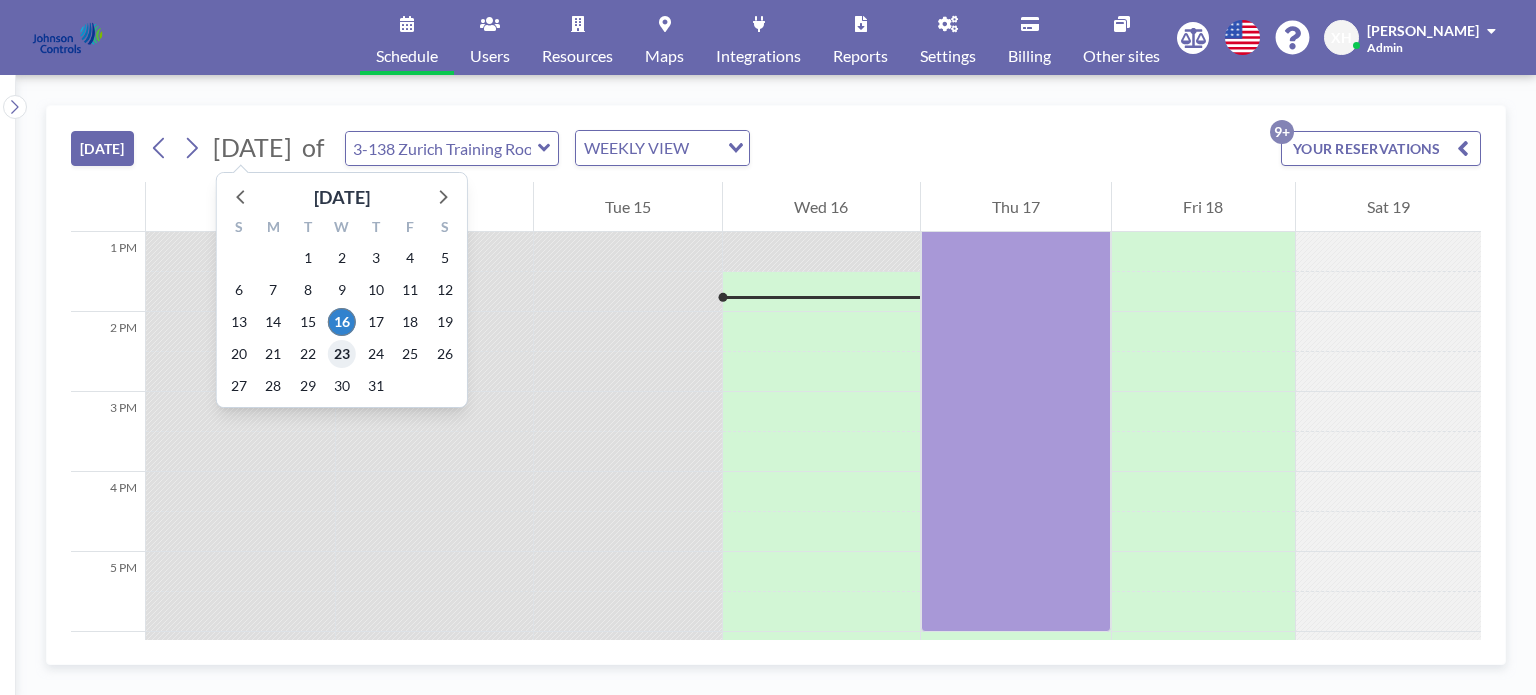 click on "23" at bounding box center (342, 354) 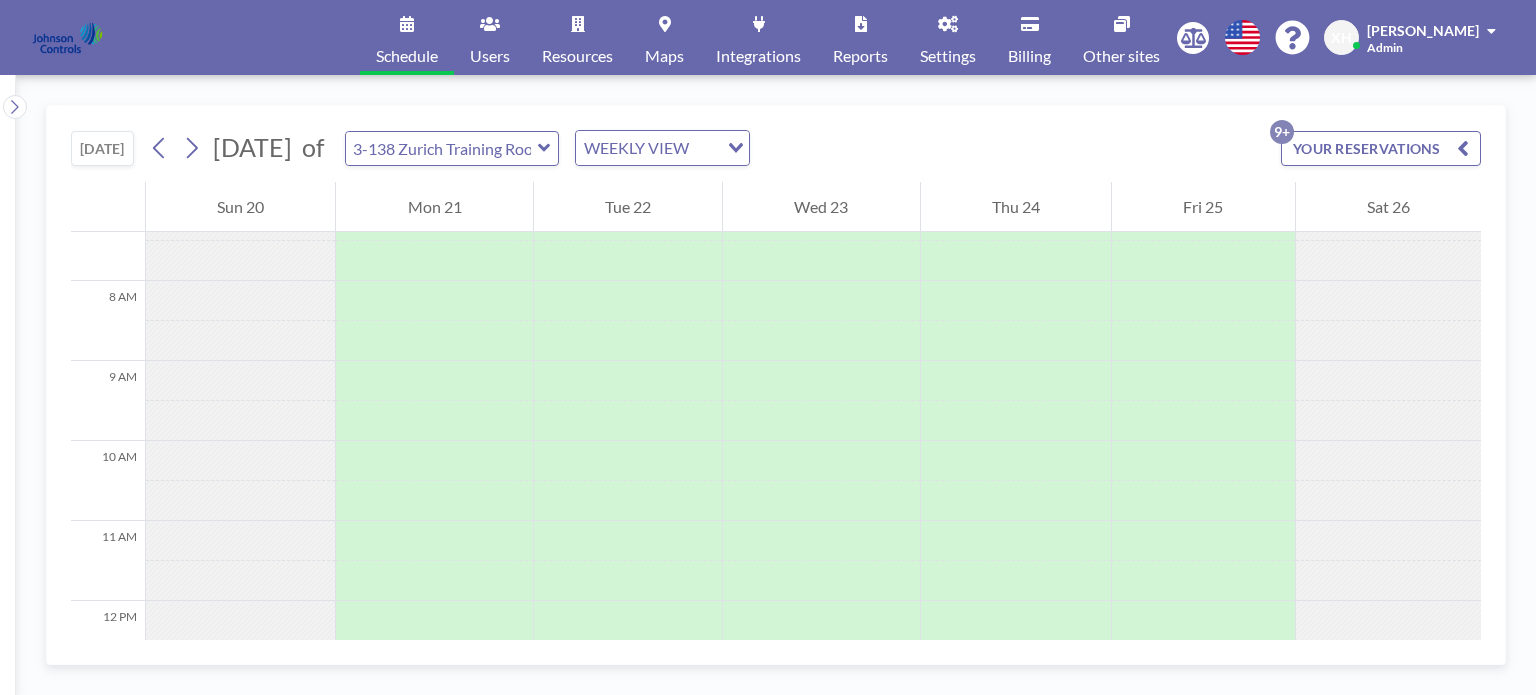 scroll, scrollTop: 600, scrollLeft: 0, axis: vertical 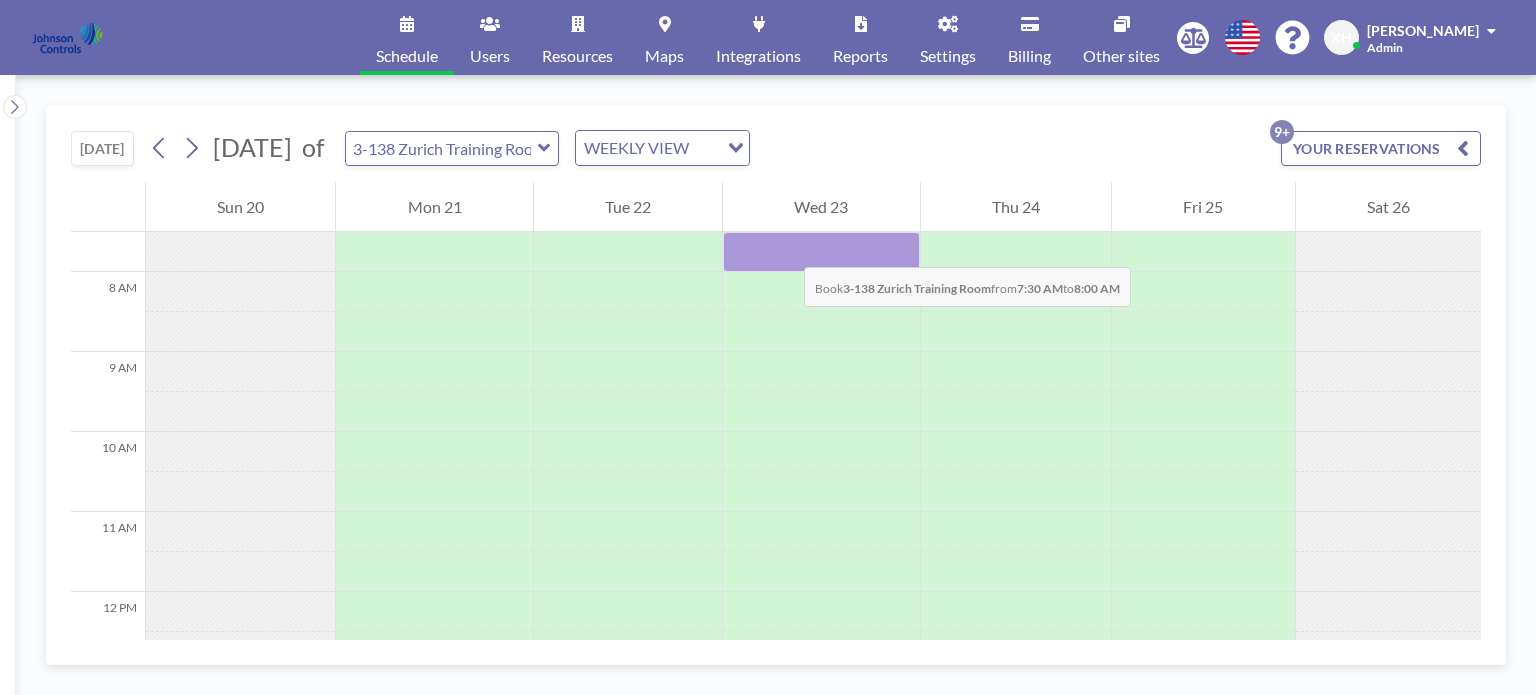 click at bounding box center [821, 252] 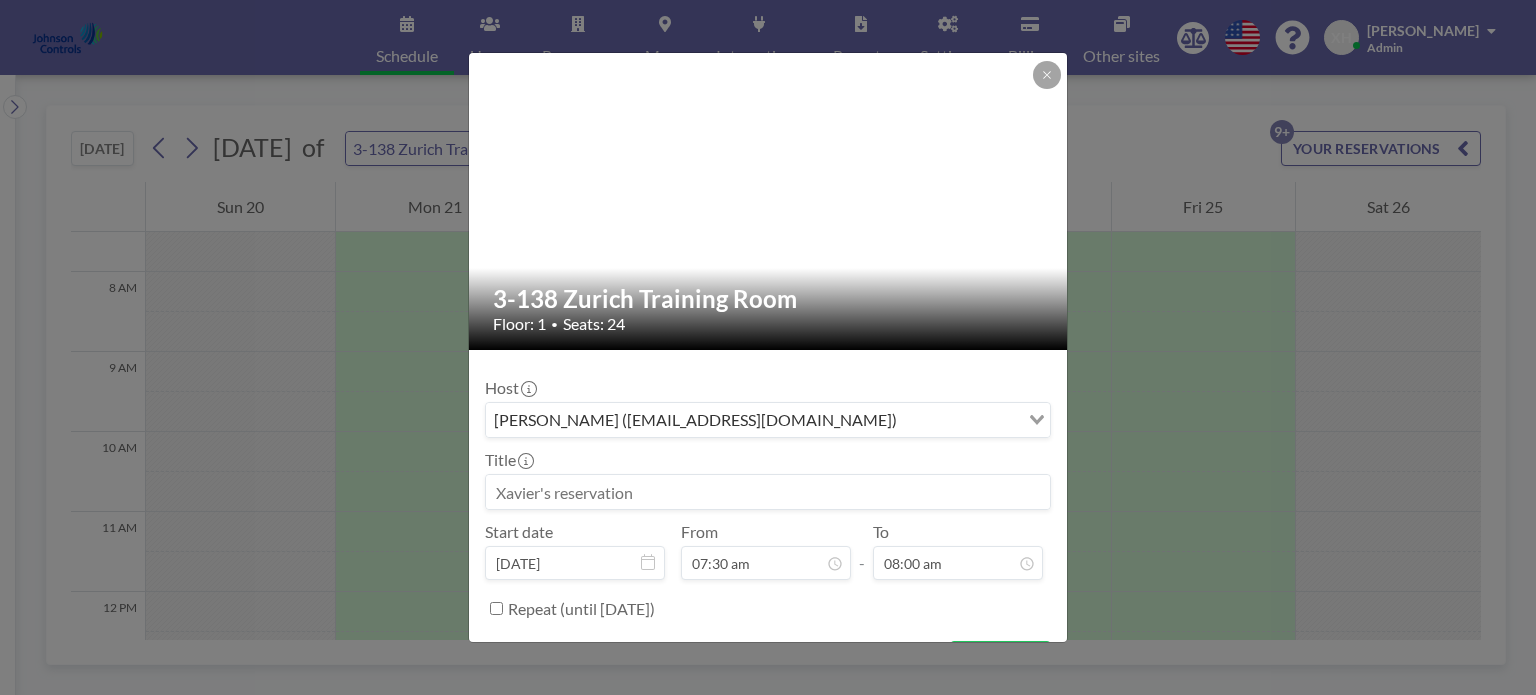 click at bounding box center [768, 492] 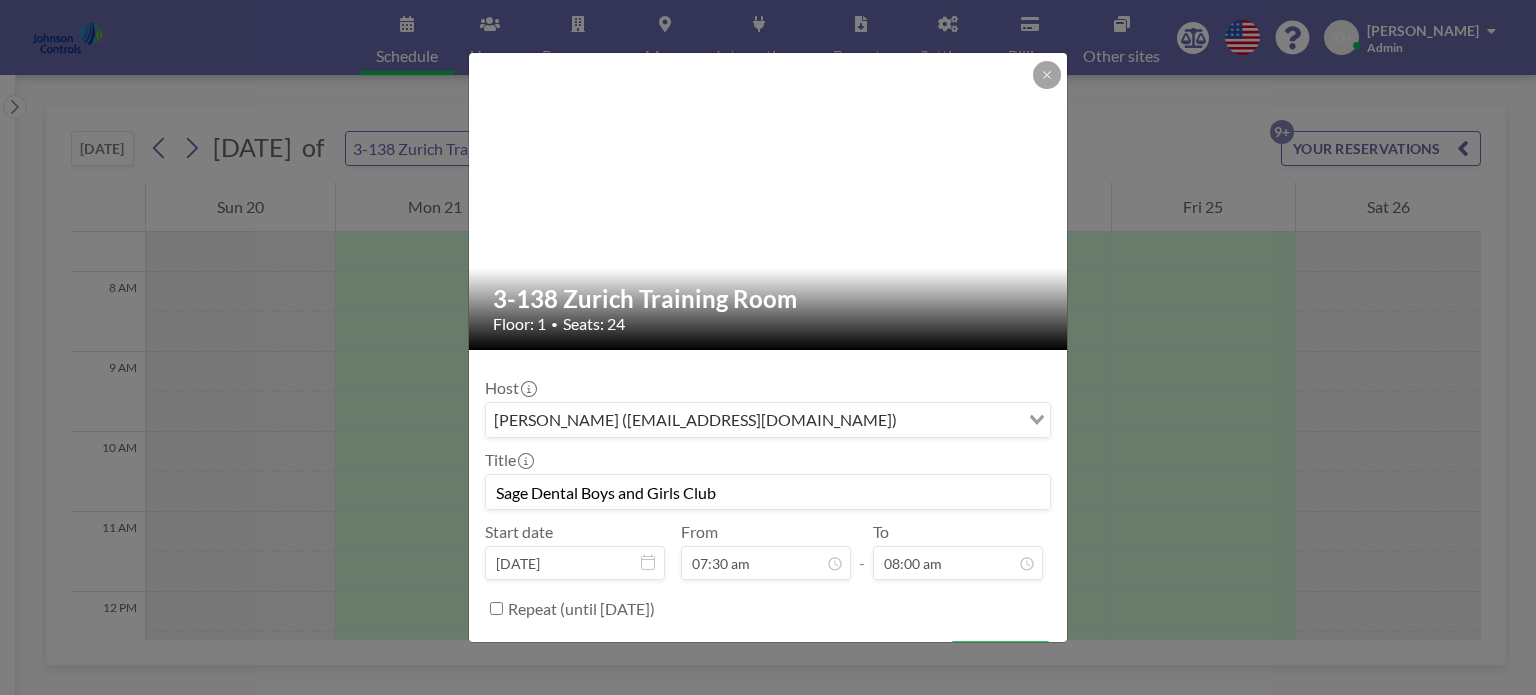 click on "Sage Dental Boys and Girls Club" at bounding box center (768, 492) 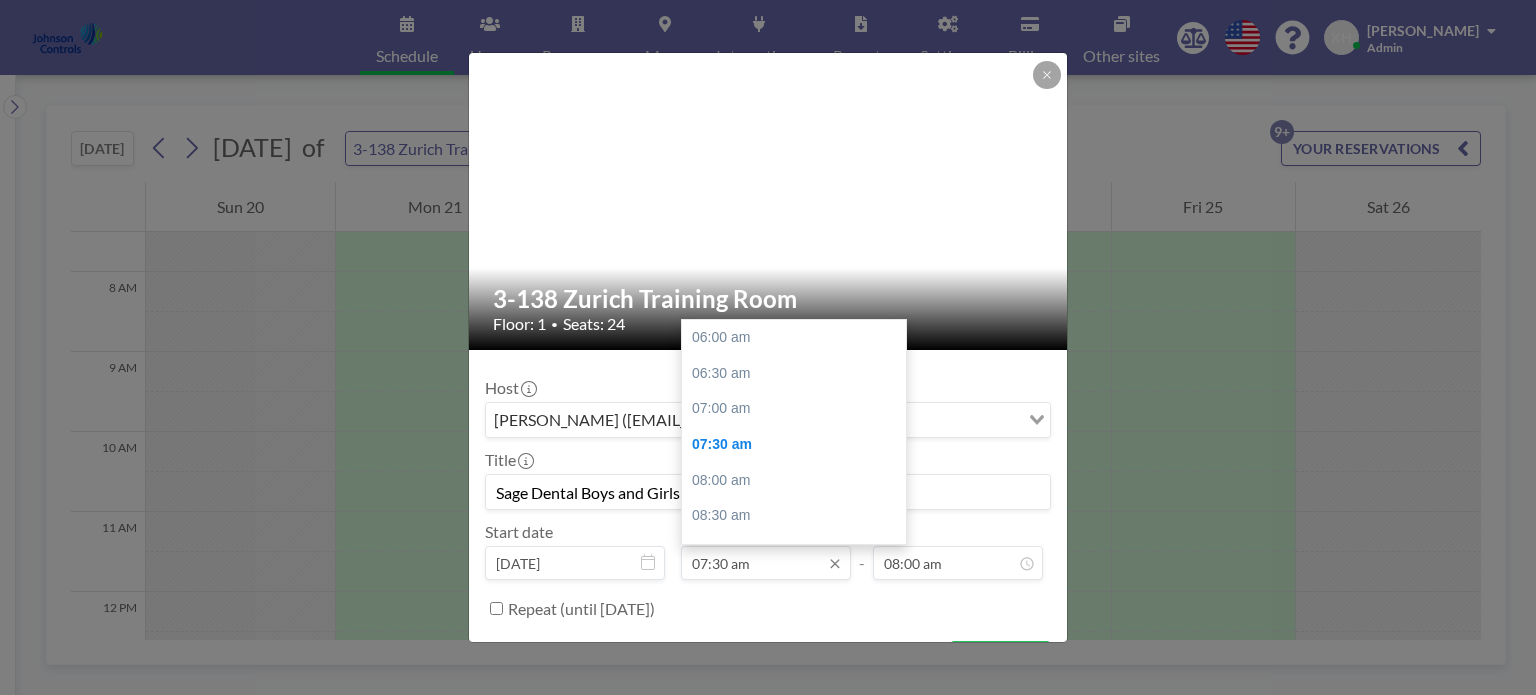 scroll, scrollTop: 107, scrollLeft: 0, axis: vertical 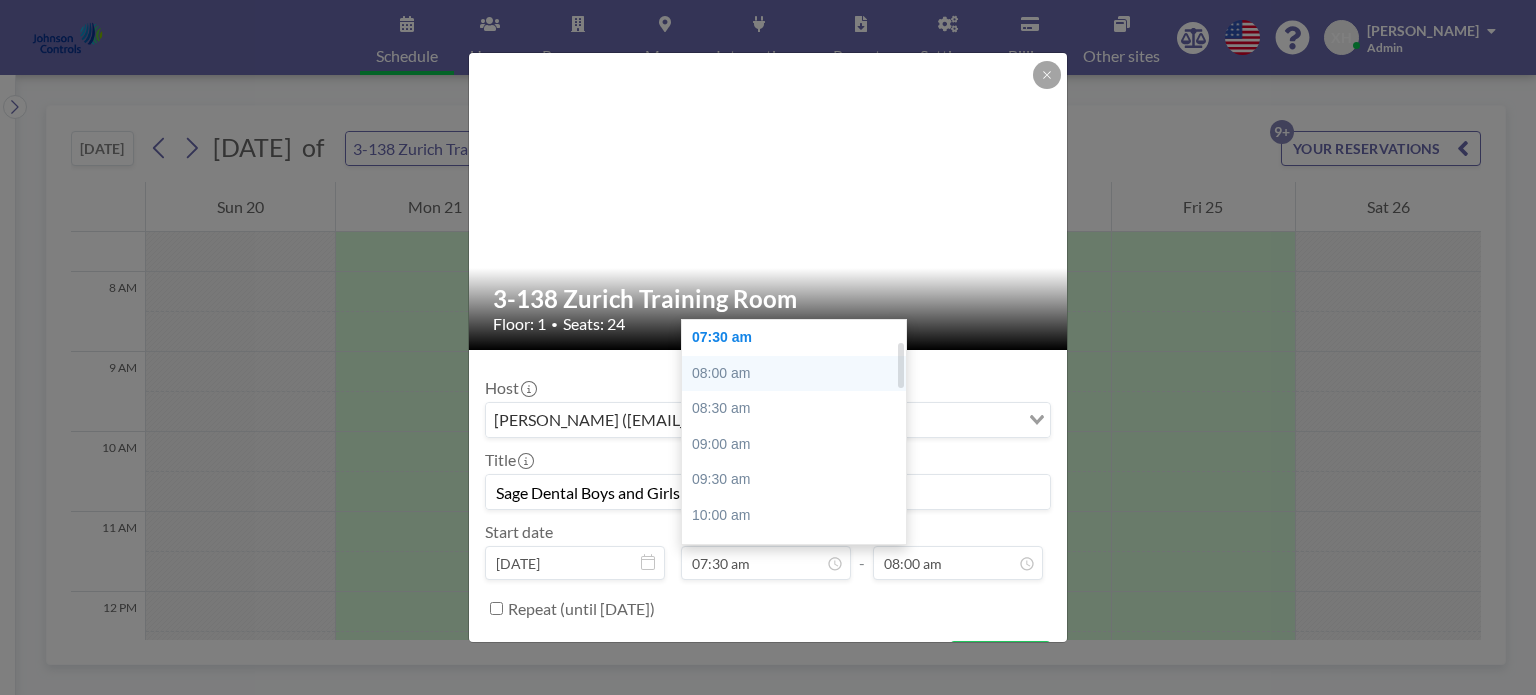 type on "Sage Dental Boys and Girls Club" 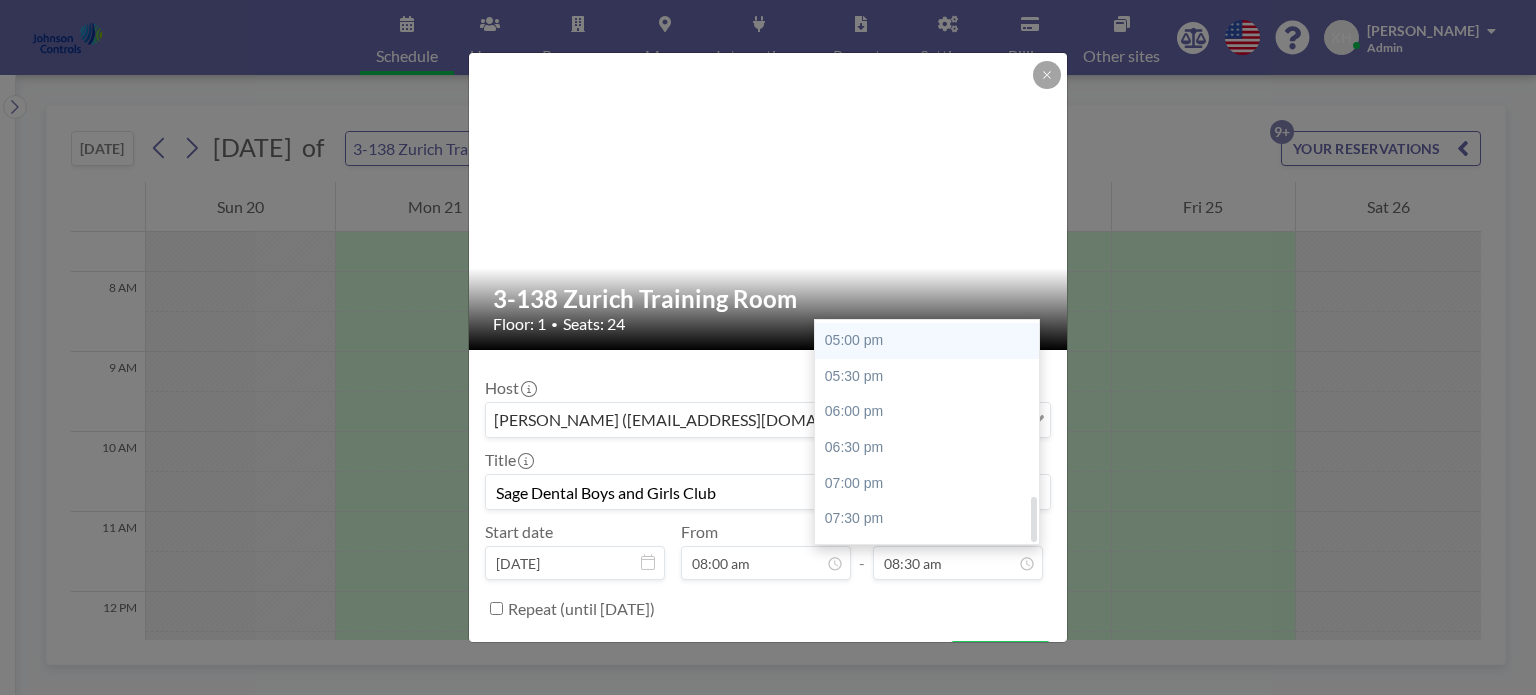 scroll, scrollTop: 880, scrollLeft: 0, axis: vertical 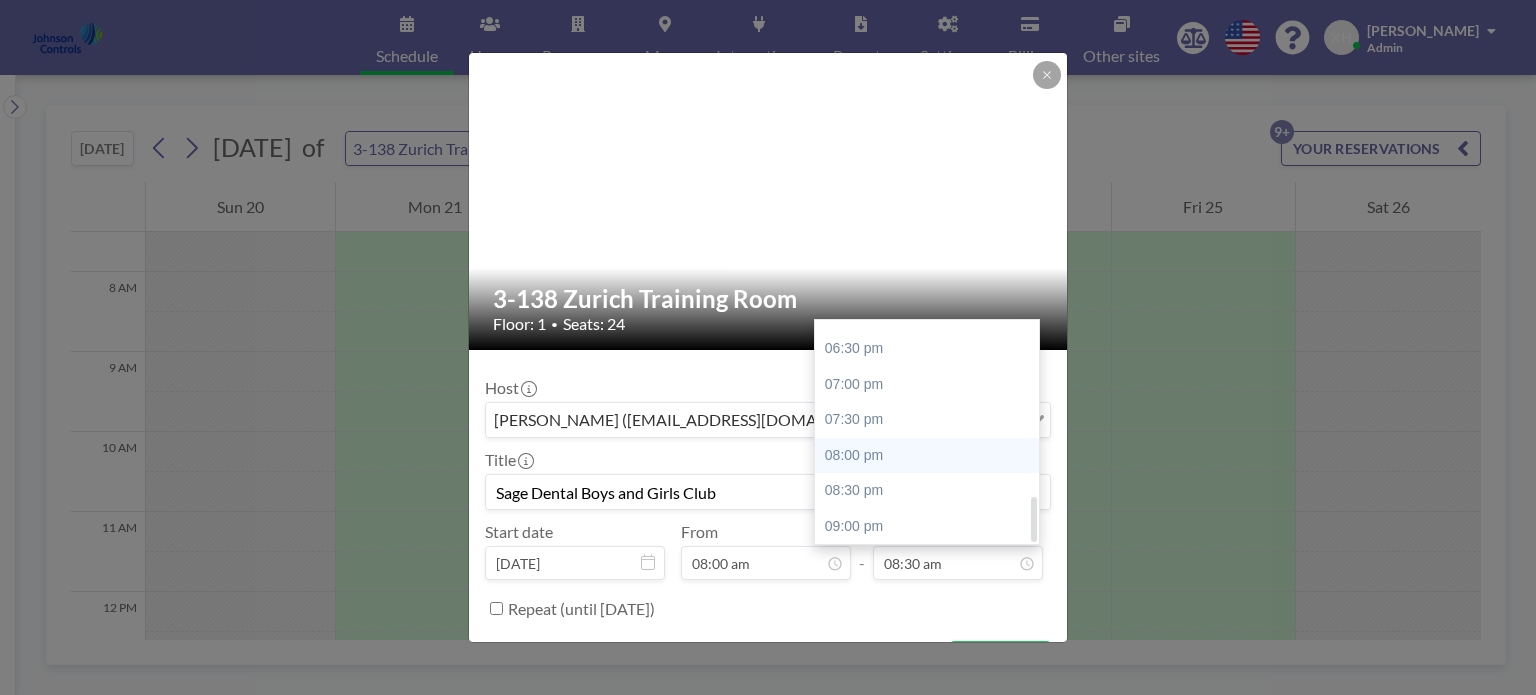 click on "08:00 pm" at bounding box center [932, 456] 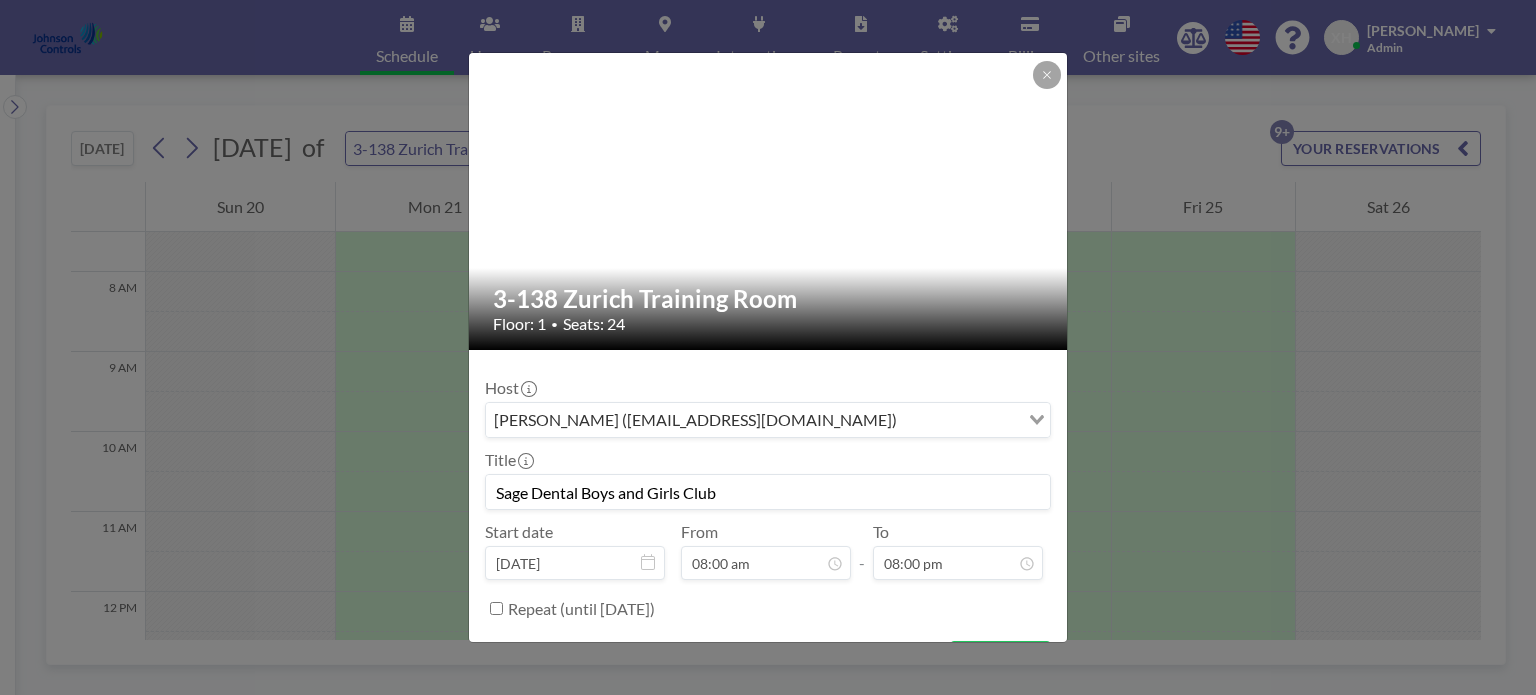 scroll, scrollTop: 880, scrollLeft: 0, axis: vertical 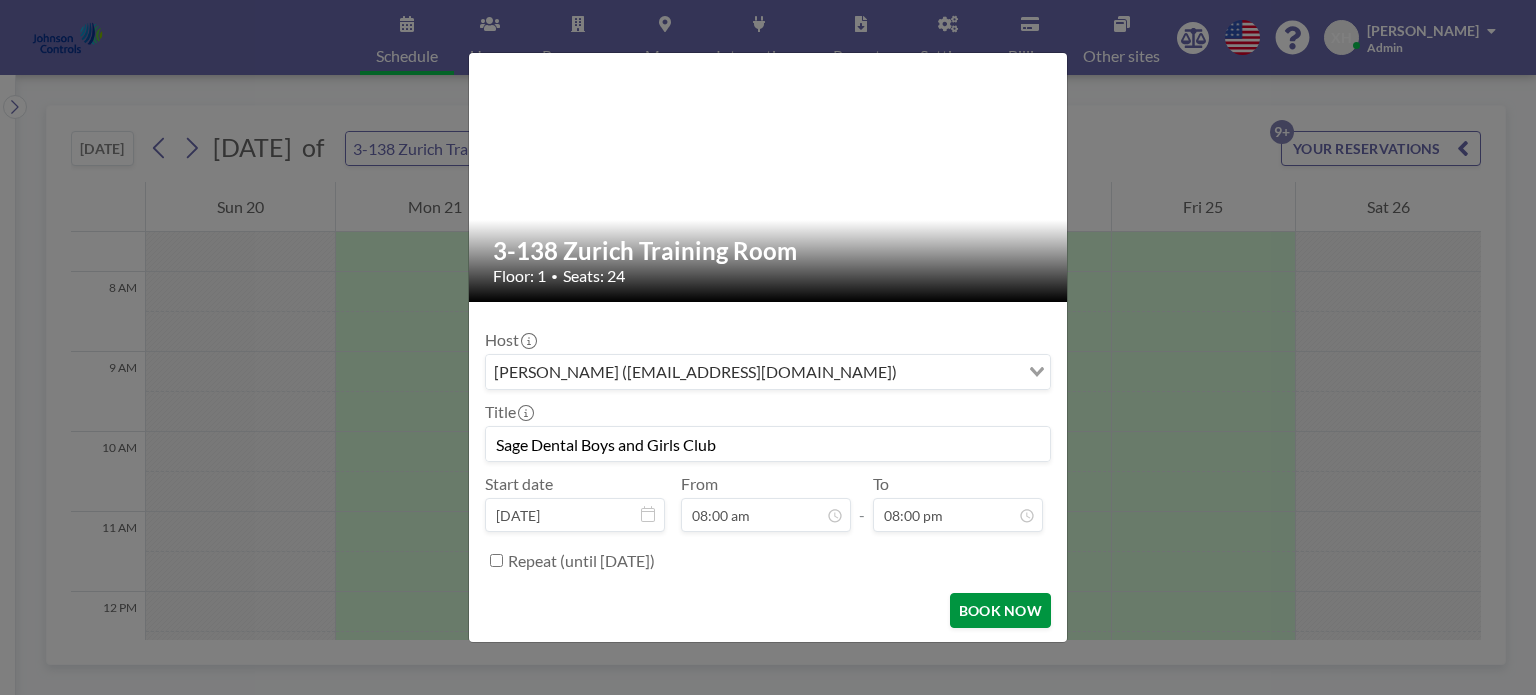 click on "BOOK NOW" at bounding box center (1000, 610) 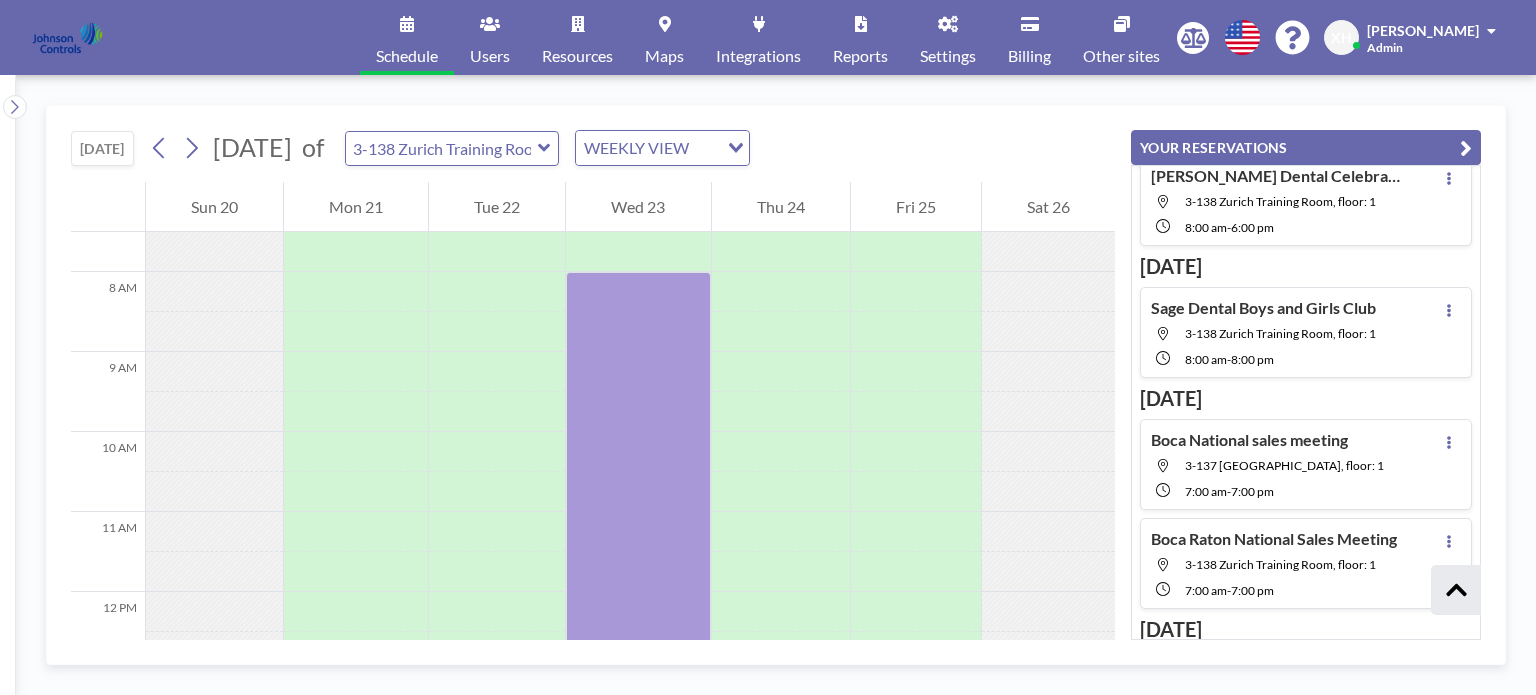 scroll, scrollTop: 100, scrollLeft: 0, axis: vertical 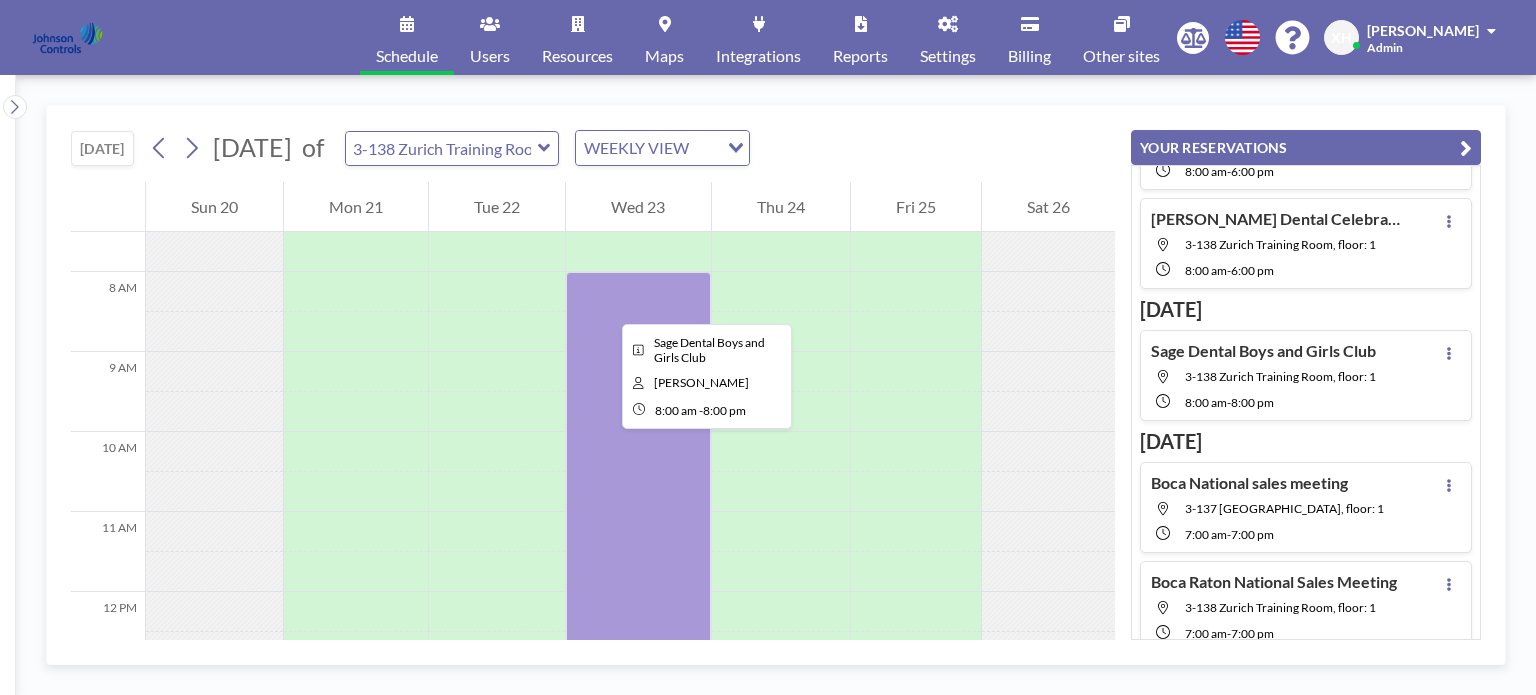 click at bounding box center [638, 752] 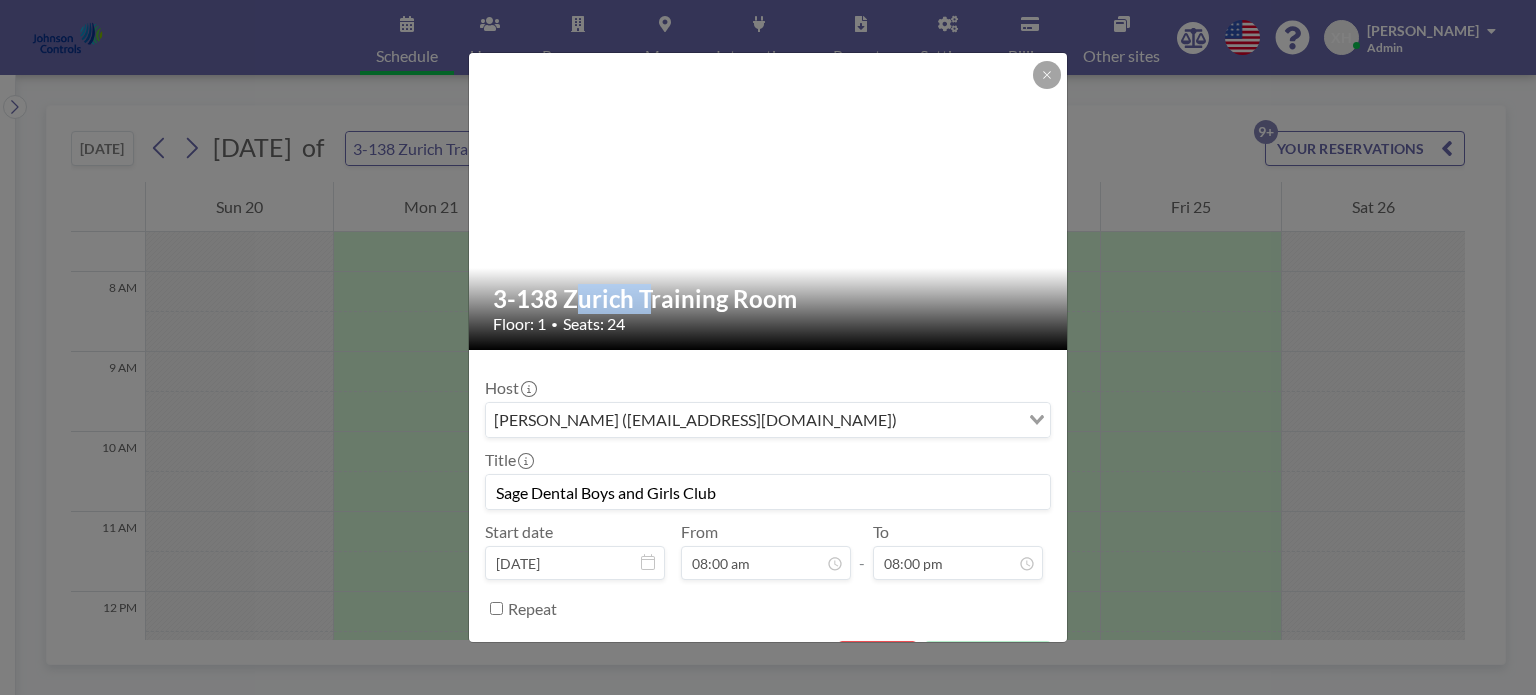 click on "3-138 Zurich Training Room" at bounding box center (769, 299) 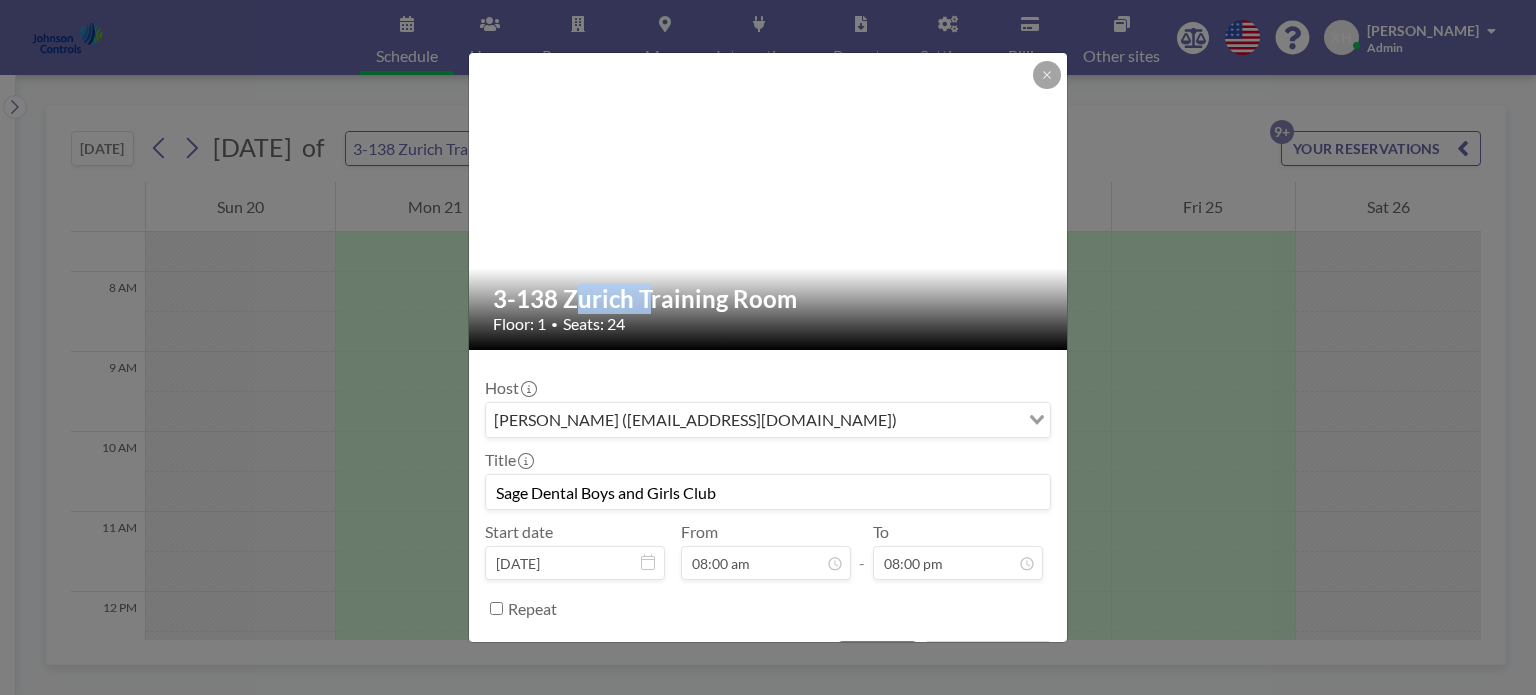scroll, scrollTop: 48, scrollLeft: 0, axis: vertical 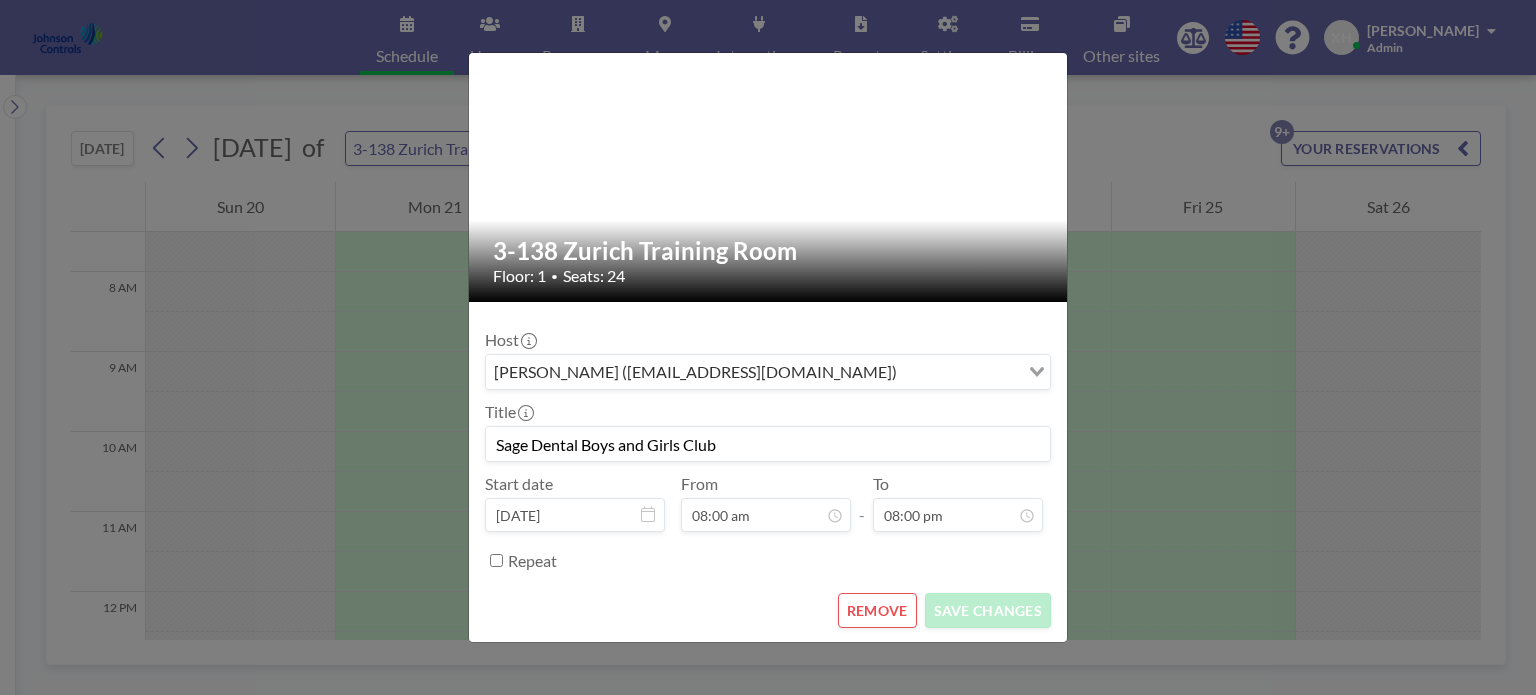 click on "3-138 Zurich Training Room   Floor: 1   •   Seats: 24   Host
Xavier Ham (xavier.ham@cbre.com)
Loading...      Title  Sage Dental Boys and Girls Club  Start date  Jul 23, 2025  From  08:00 am      -   To  08:00 pm      Repeat            REMOVE   SAVE CHANGES" at bounding box center [768, 347] 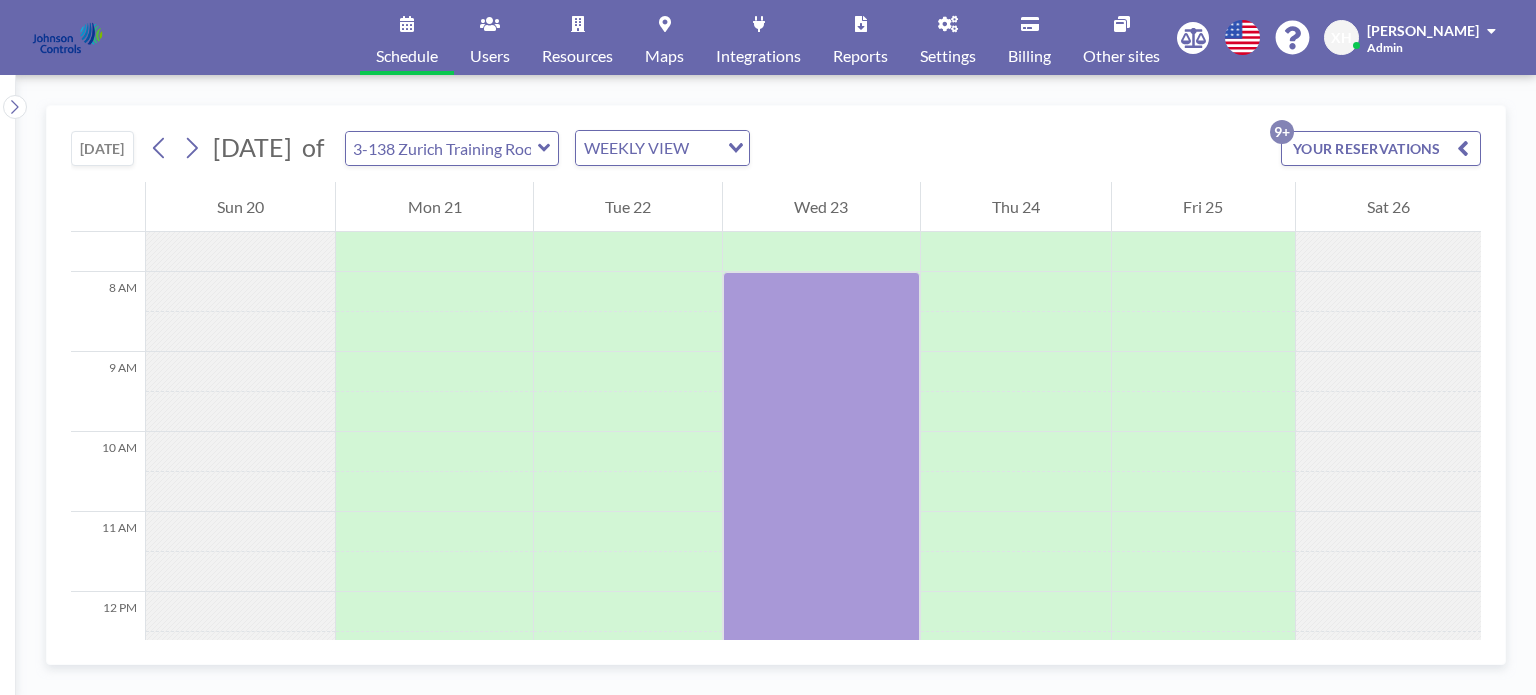 click at bounding box center [1463, 148] 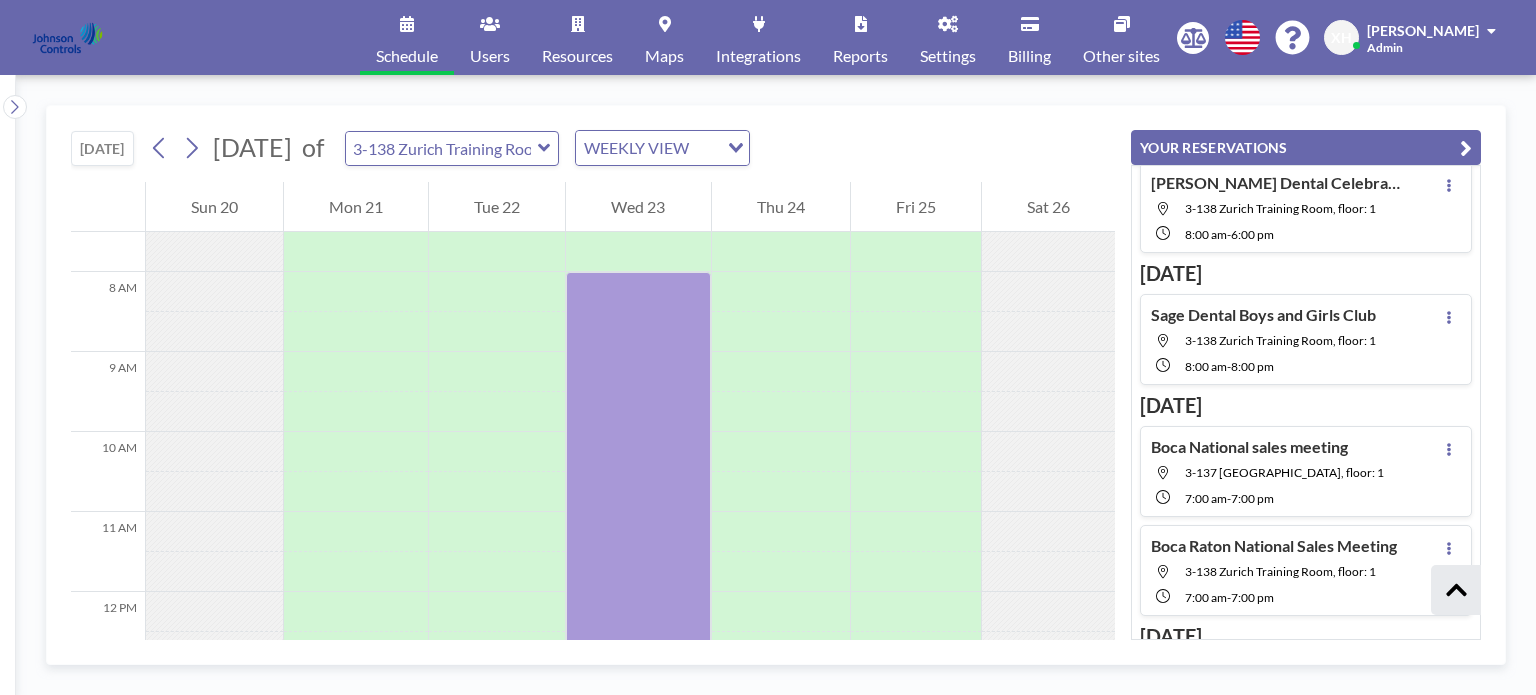 scroll, scrollTop: 100, scrollLeft: 0, axis: vertical 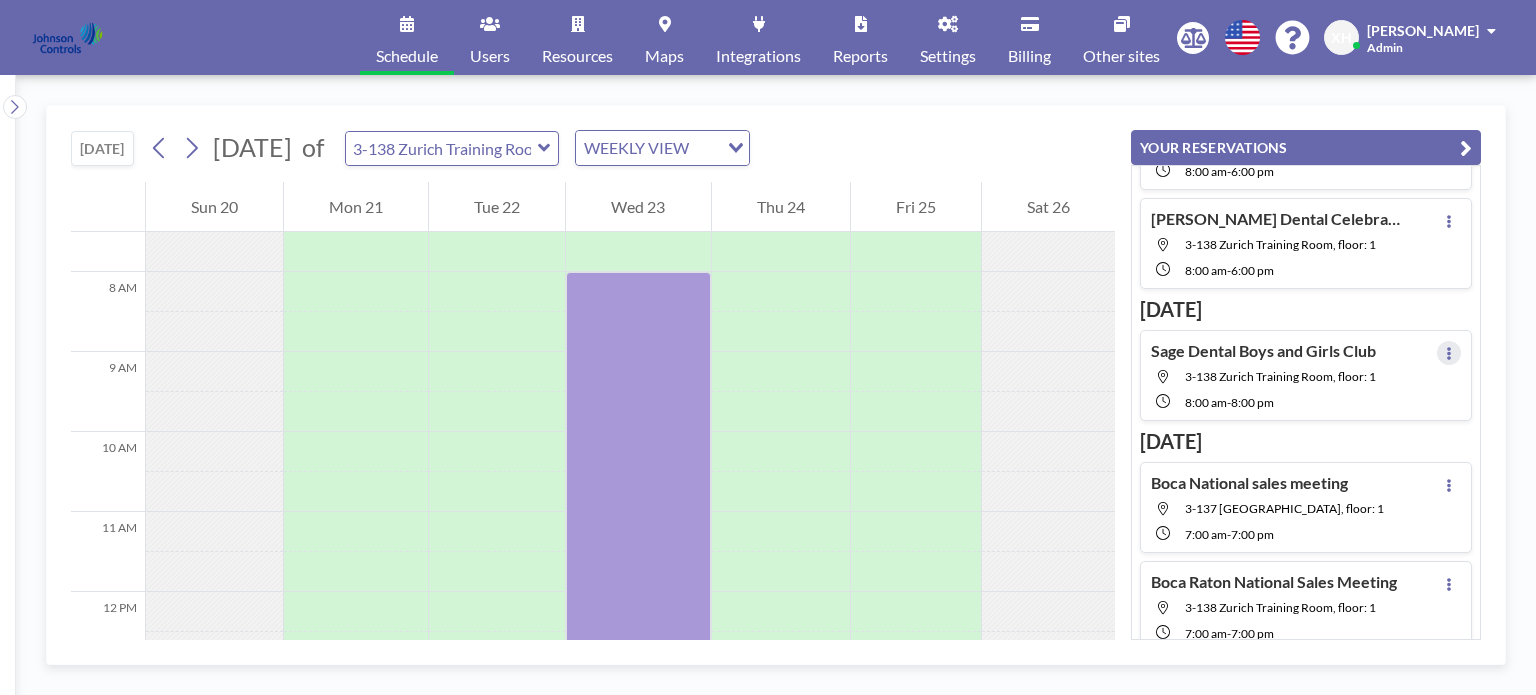 click at bounding box center [1449, 353] 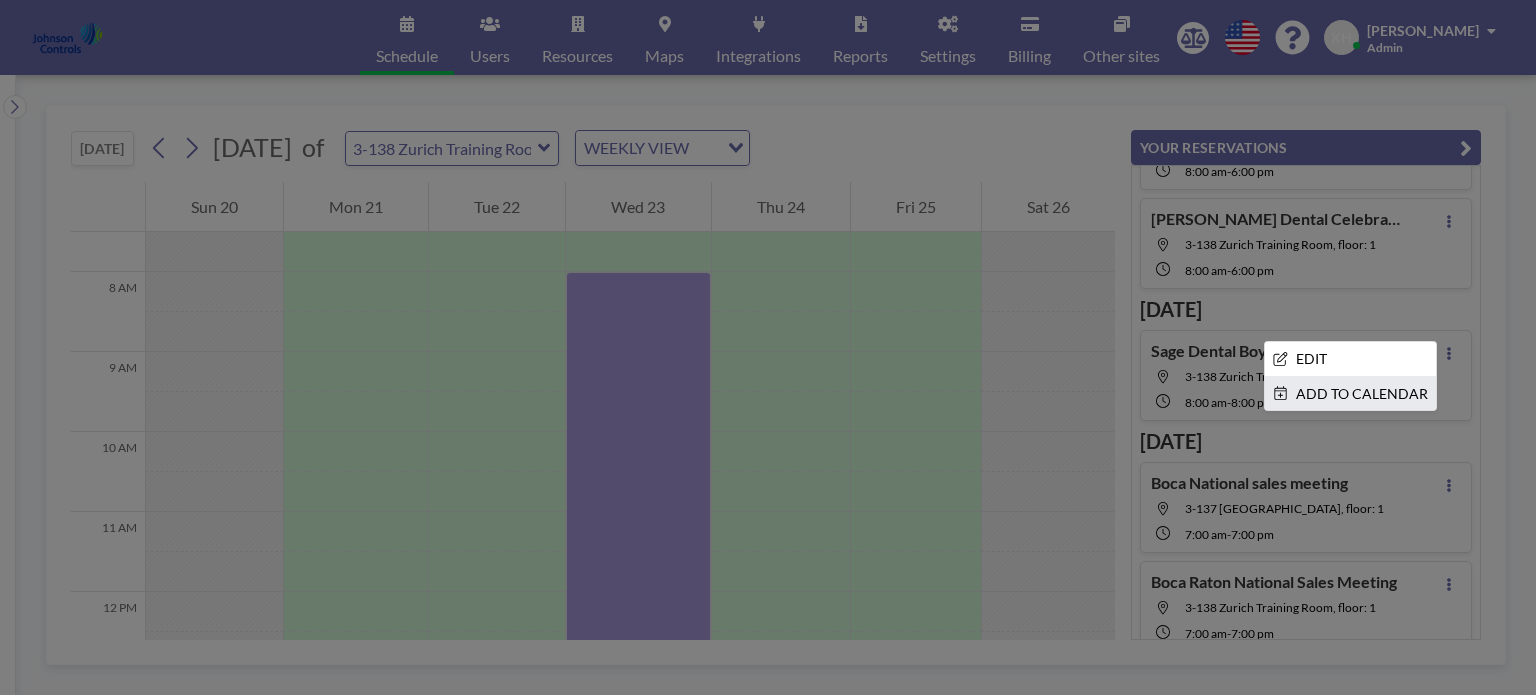 click on "ADD TO CALENDAR" at bounding box center (1350, 394) 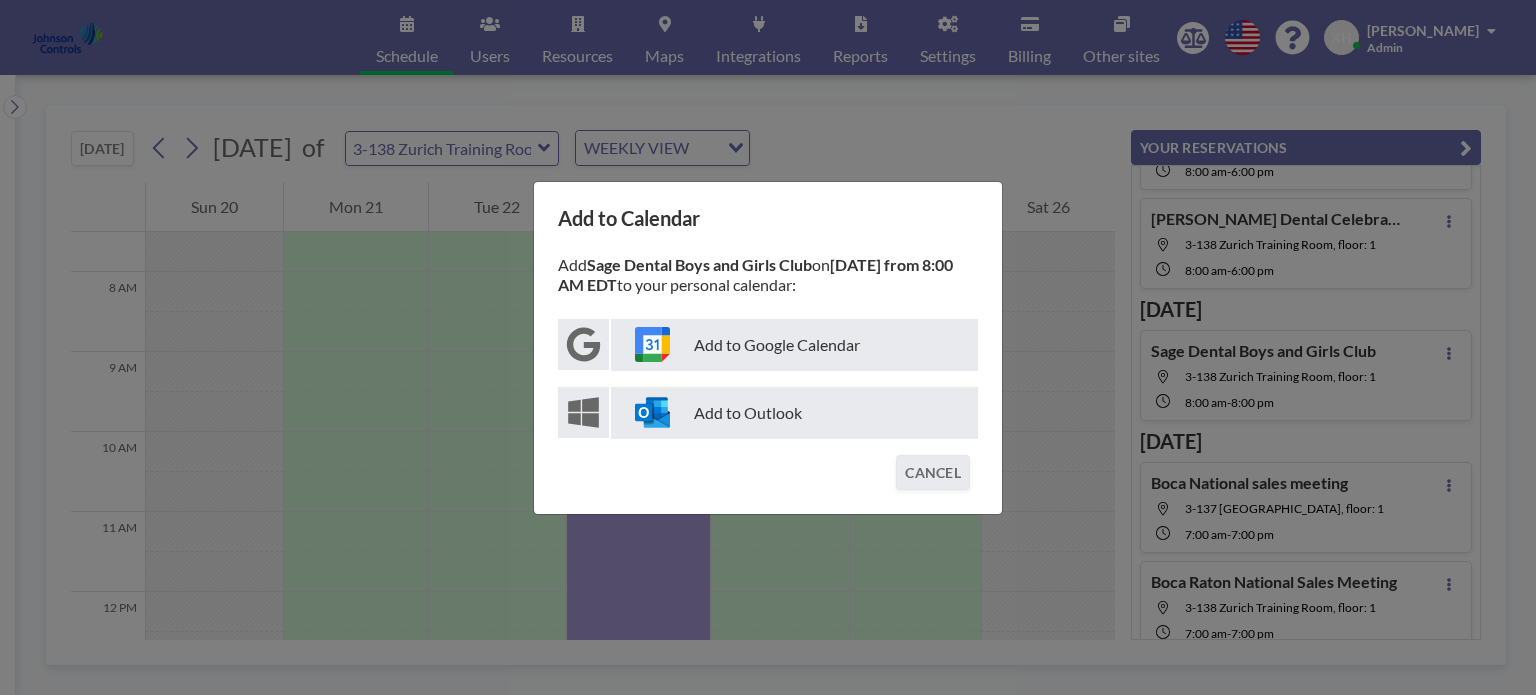 click on "Add to Outlook" at bounding box center [794, 413] 